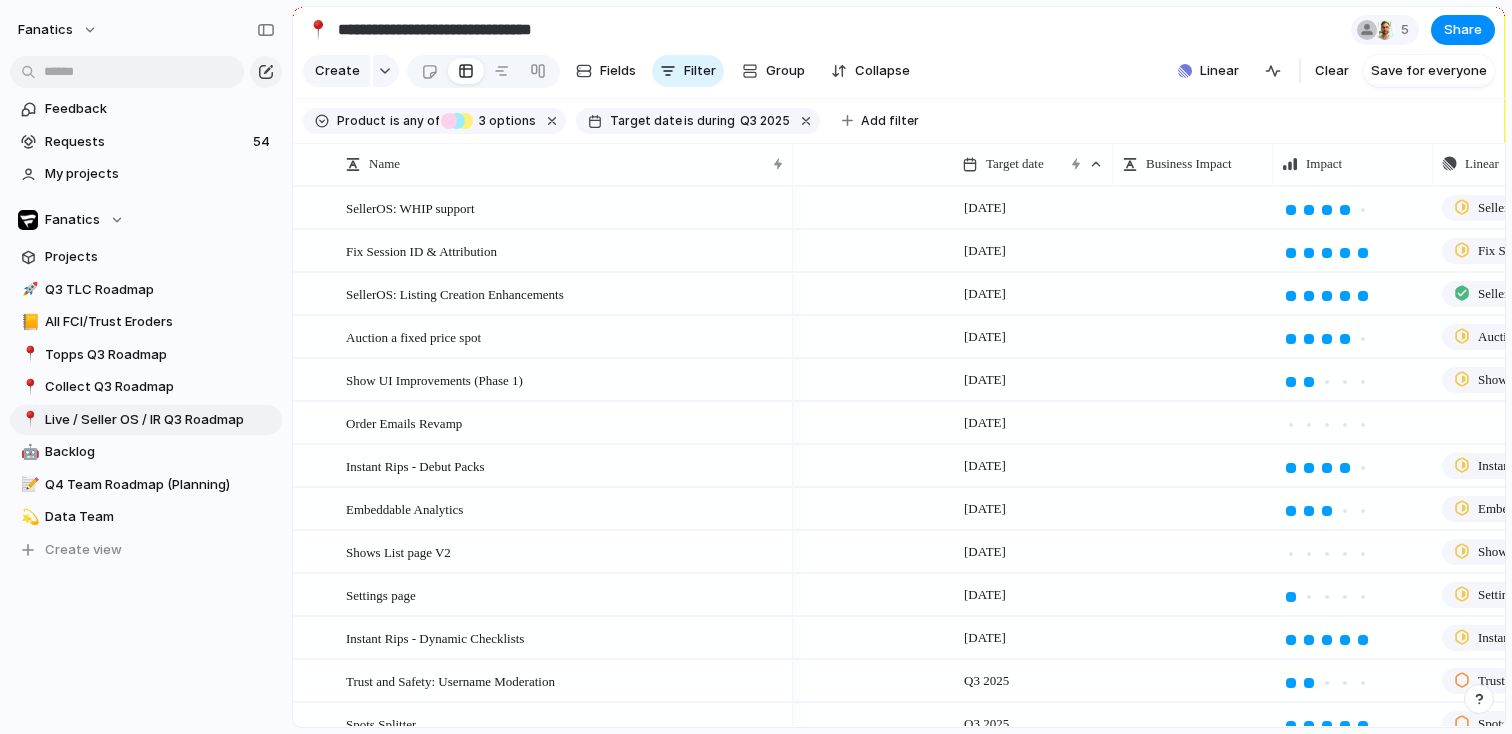 scroll, scrollTop: 0, scrollLeft: 0, axis: both 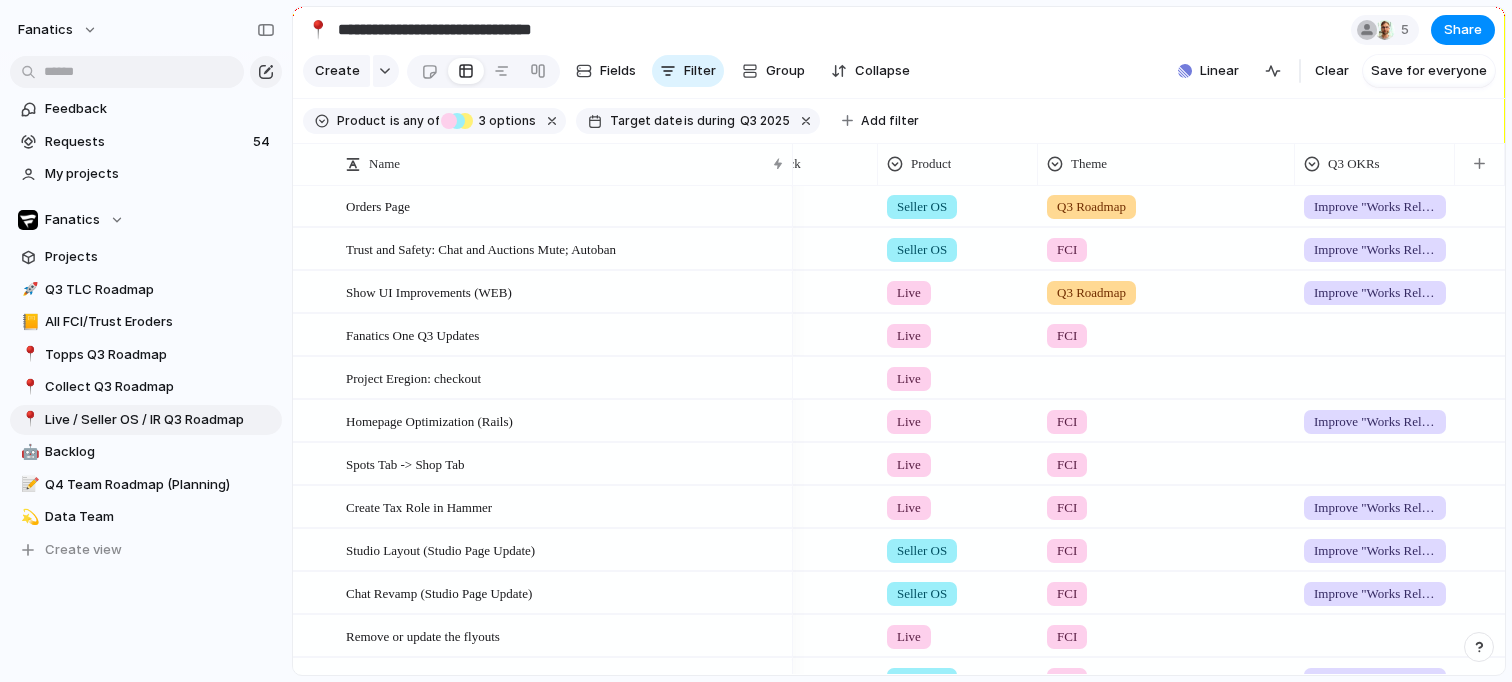 click at bounding box center [1166, 377] 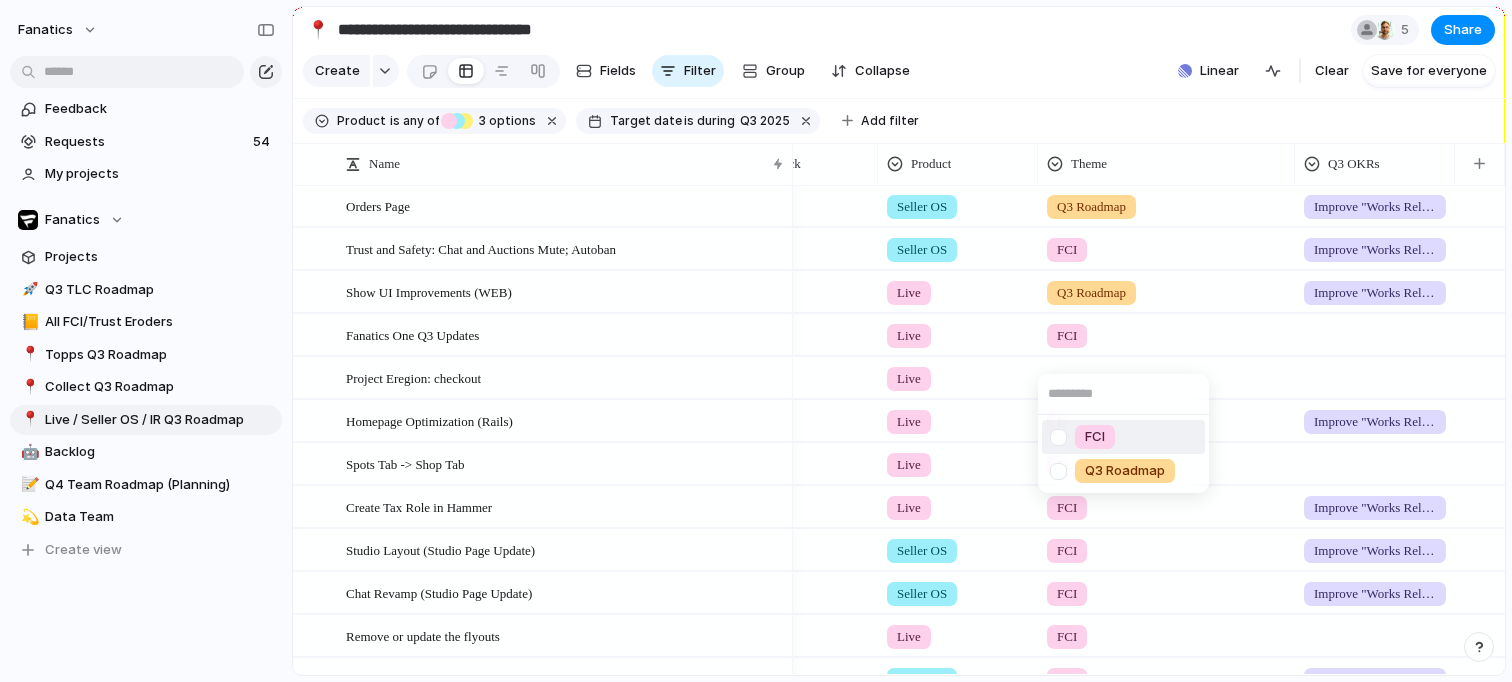 click at bounding box center (1058, 437) 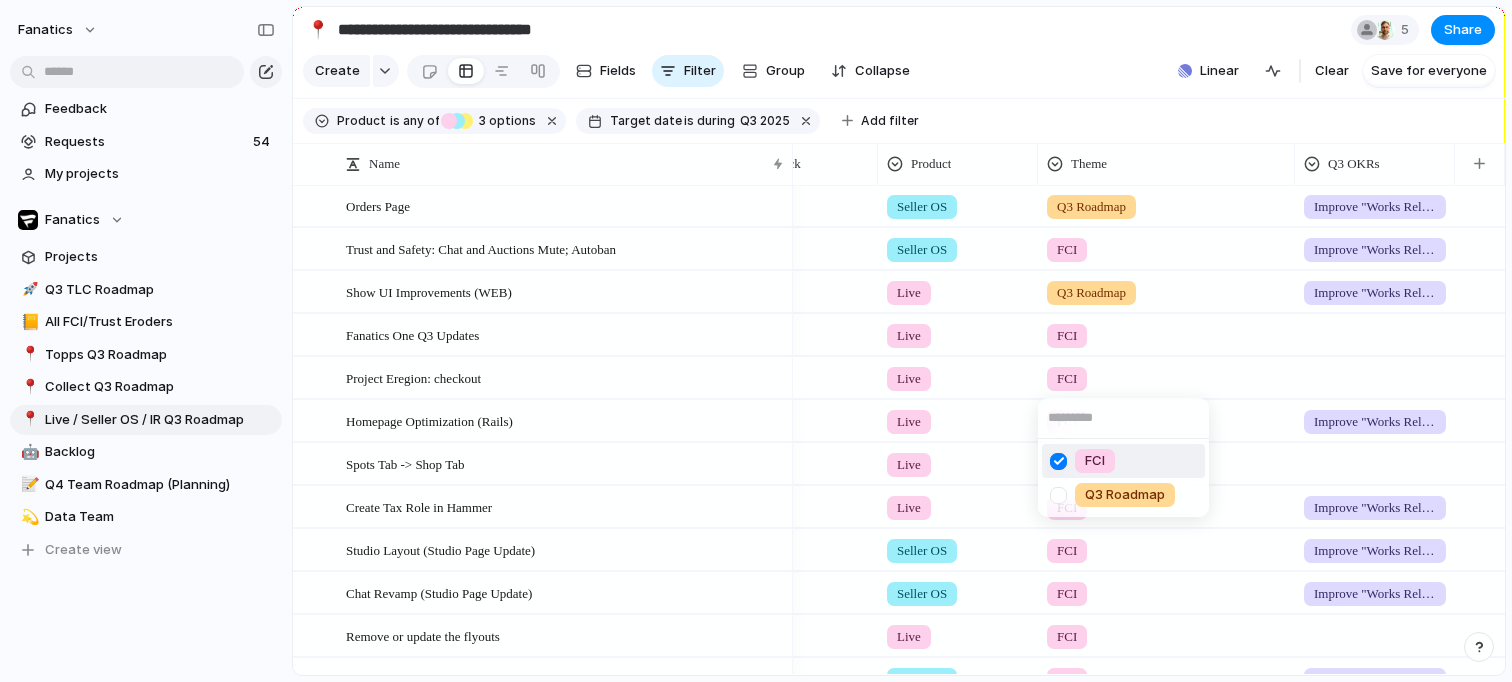 click on "FCI   Q3 Roadmap" at bounding box center [756, 341] 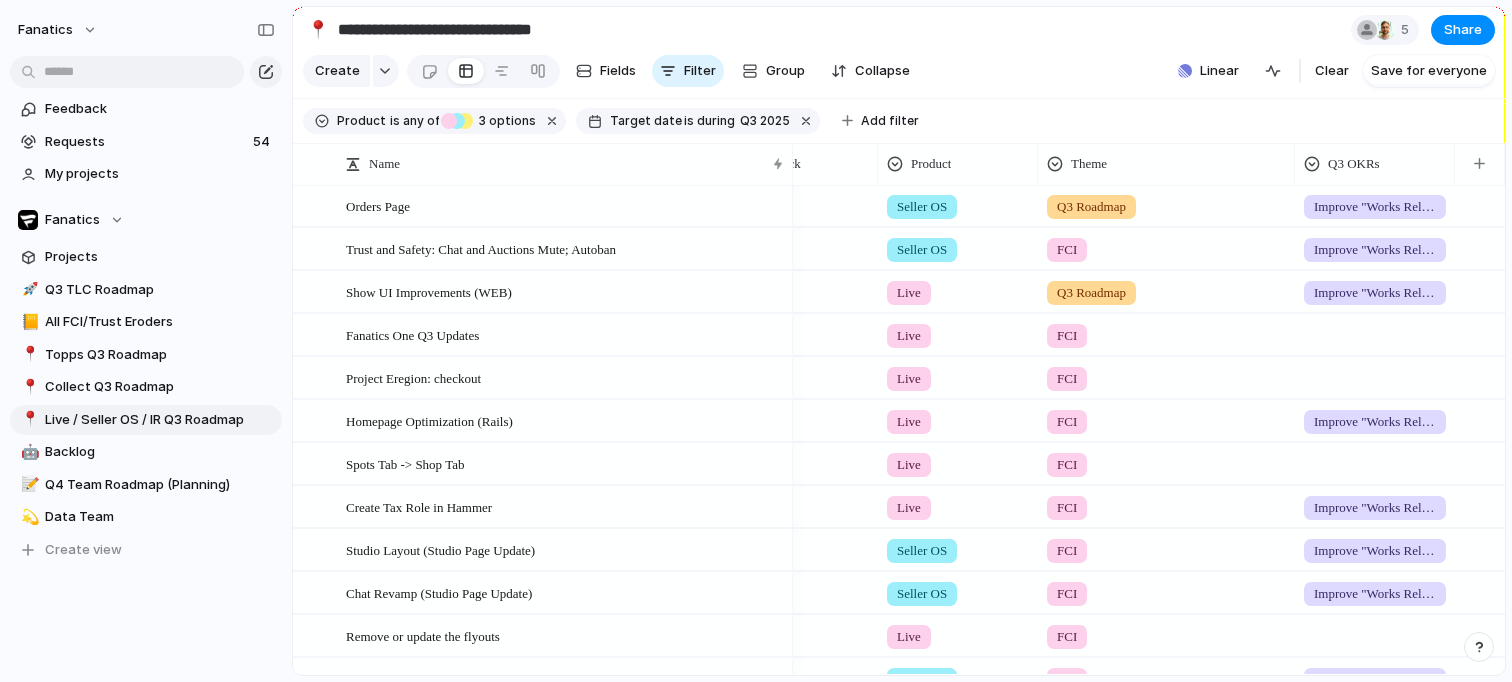 scroll, scrollTop: 0, scrollLeft: 915, axis: horizontal 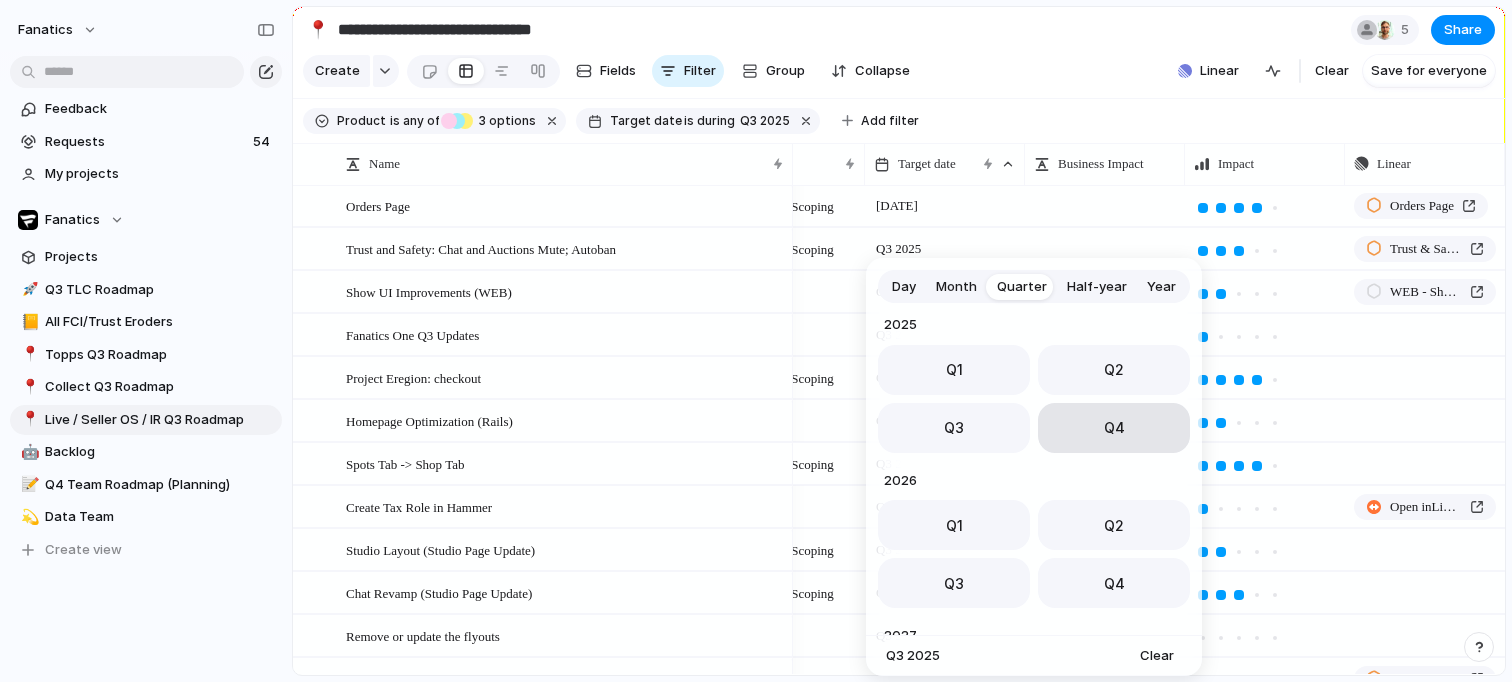 click on "Q4" at bounding box center [1114, 428] 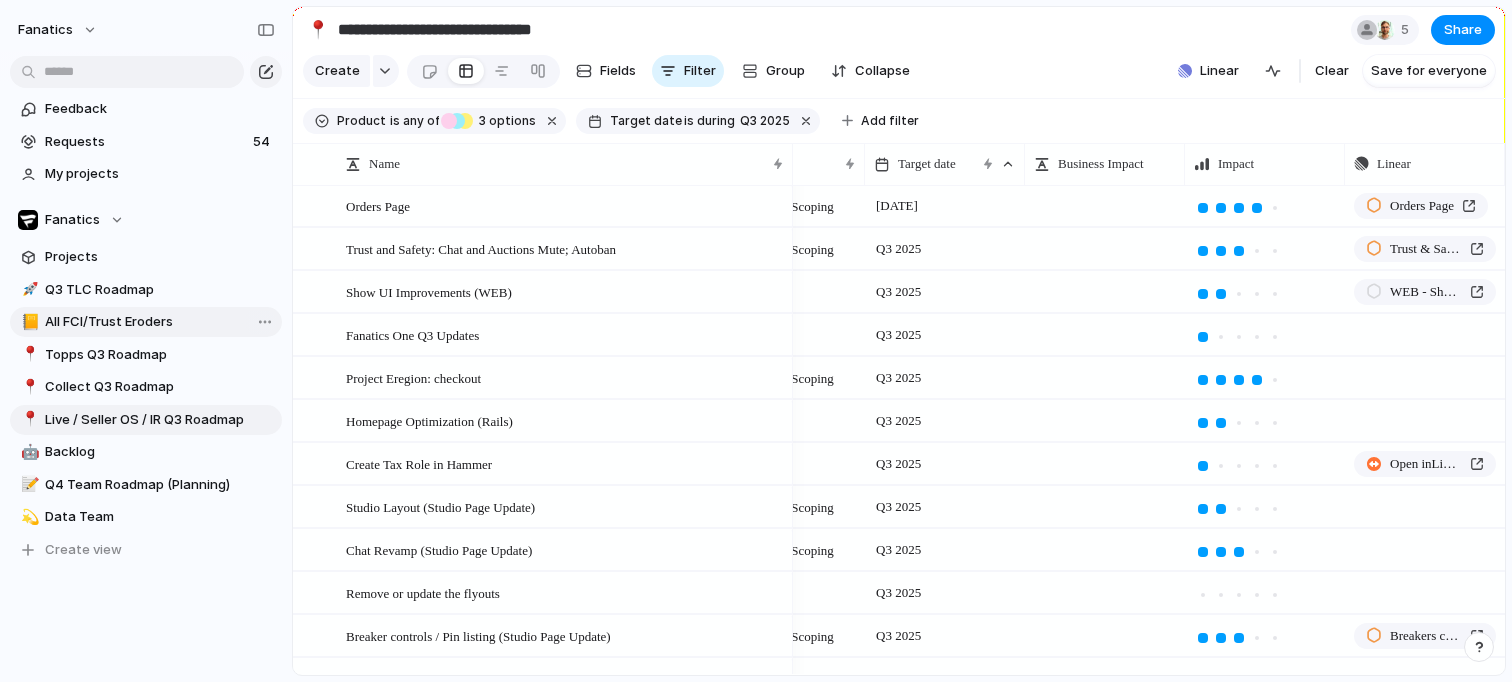 click on "📒 All FCI/Trust Eroders" at bounding box center [146, 322] 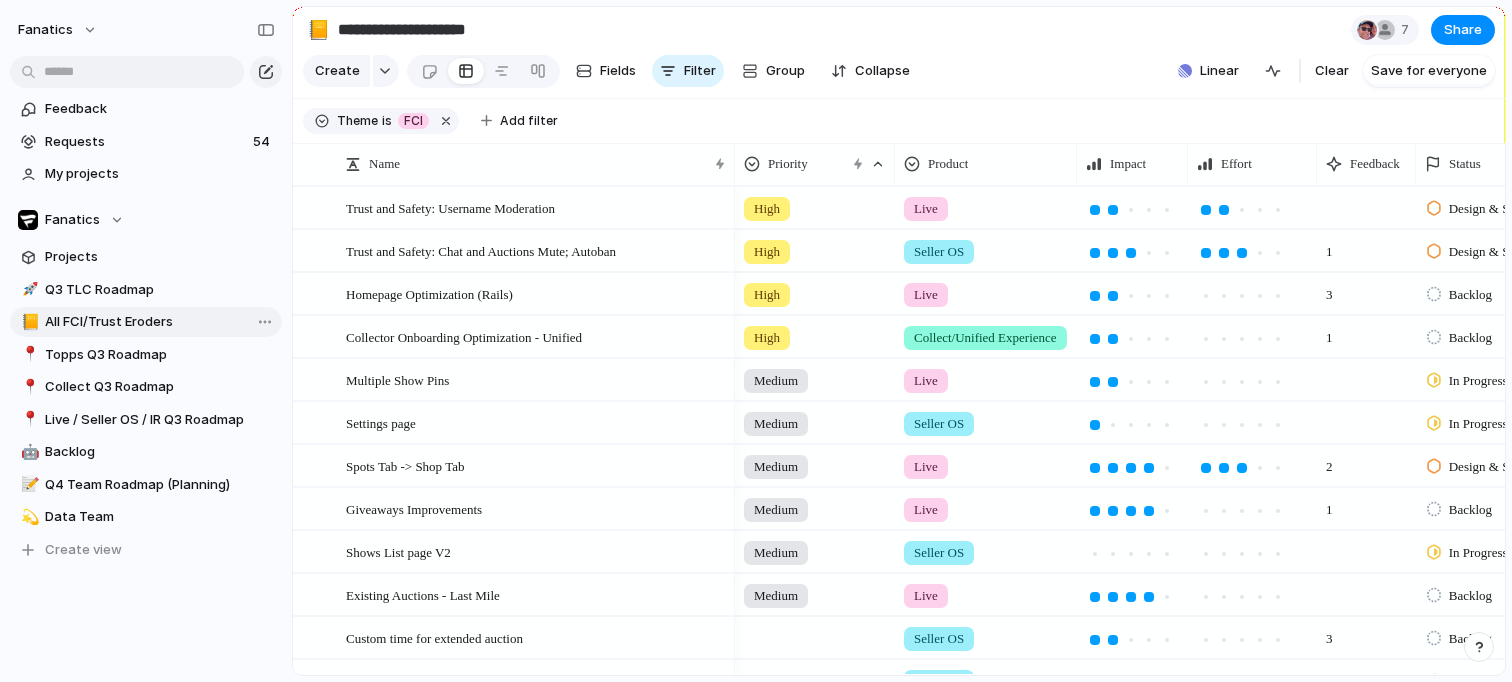 type on "**********" 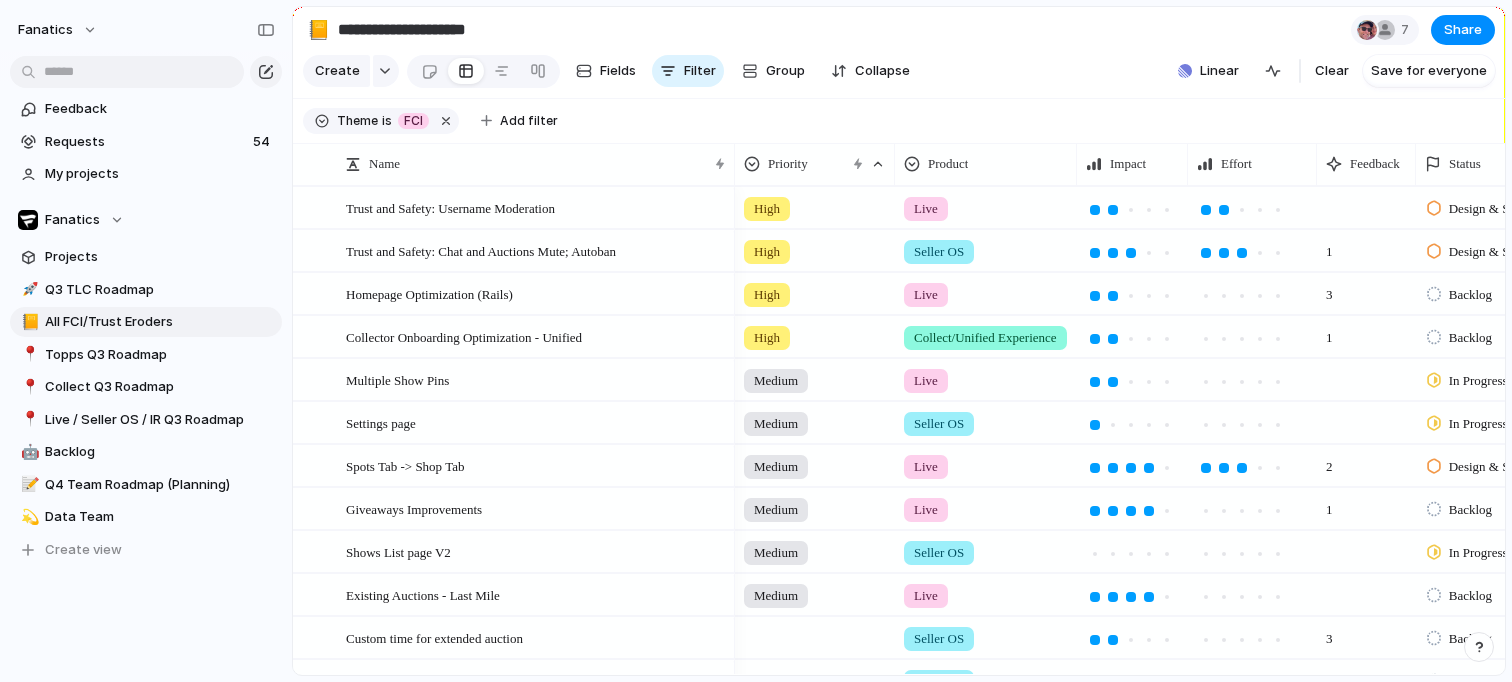 scroll, scrollTop: 0, scrollLeft: 125, axis: horizontal 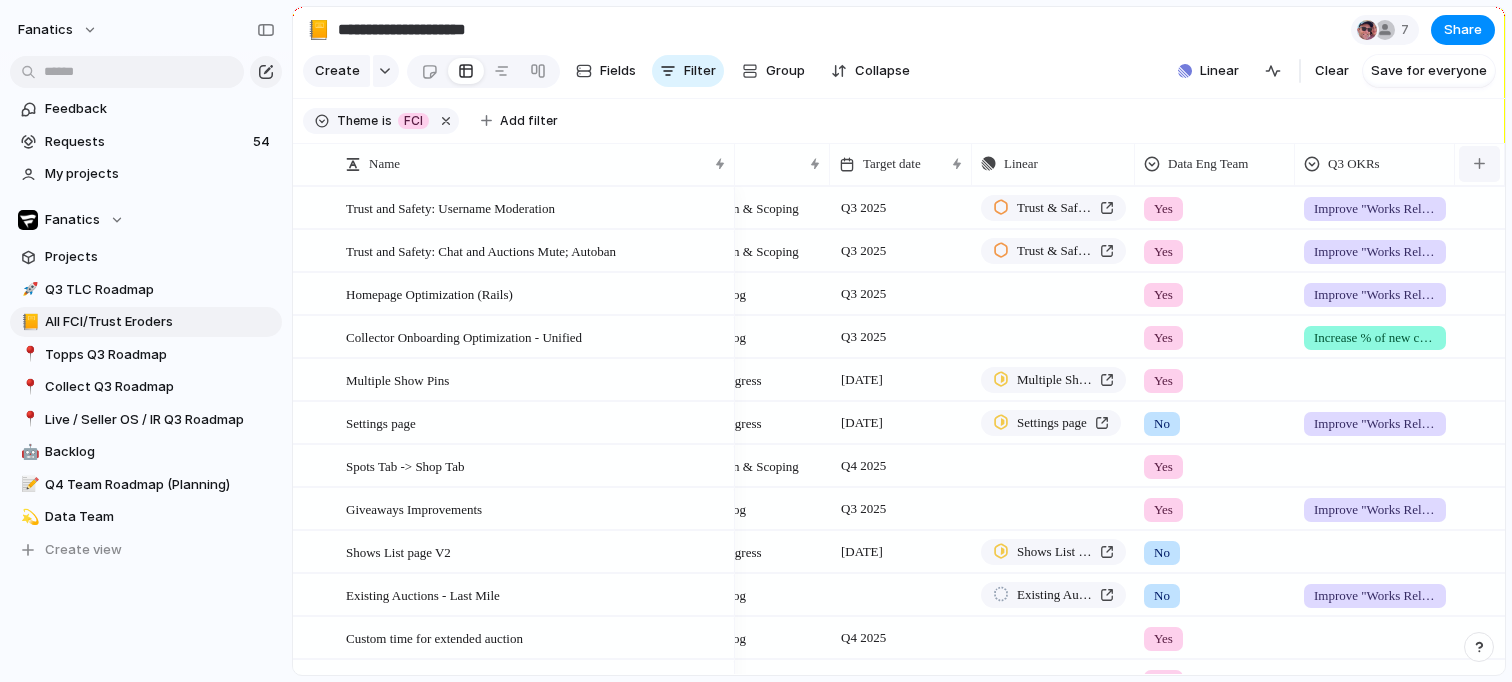 click at bounding box center (1479, 163) 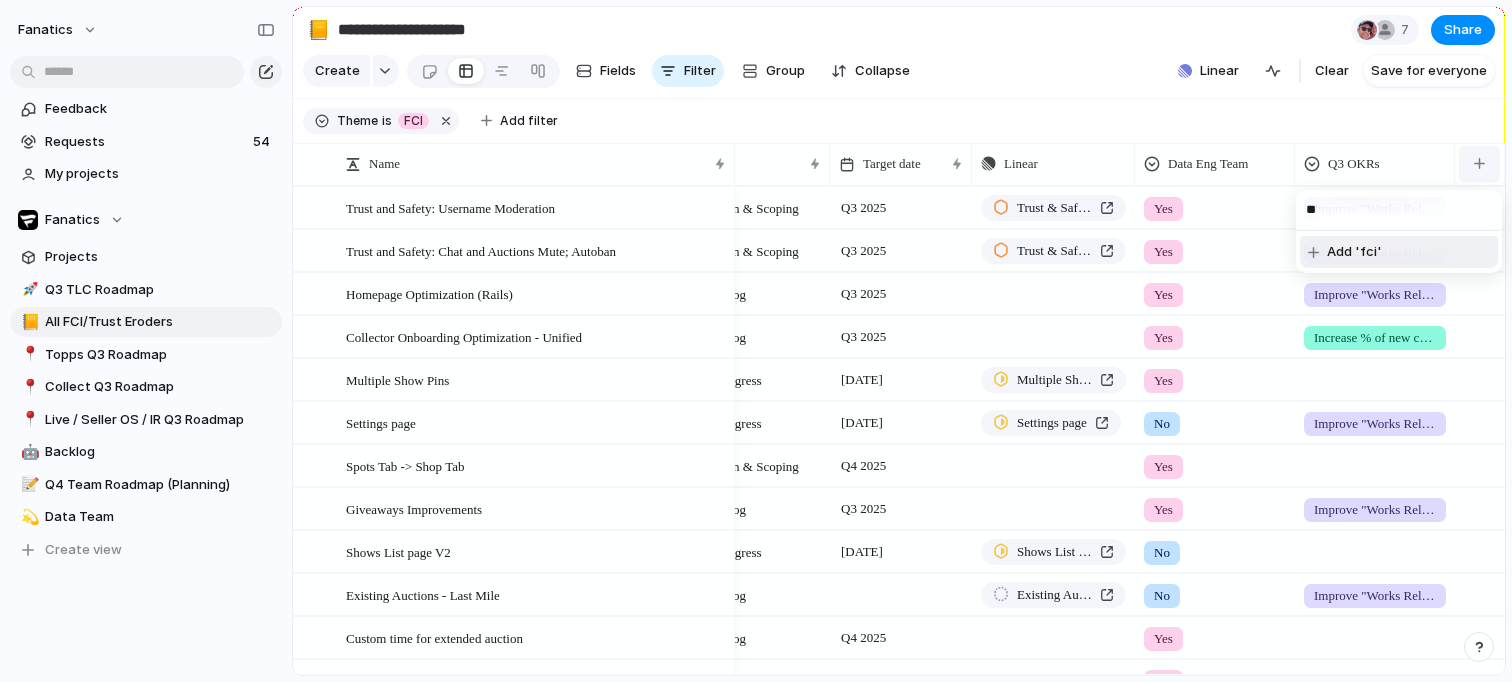 type on "*" 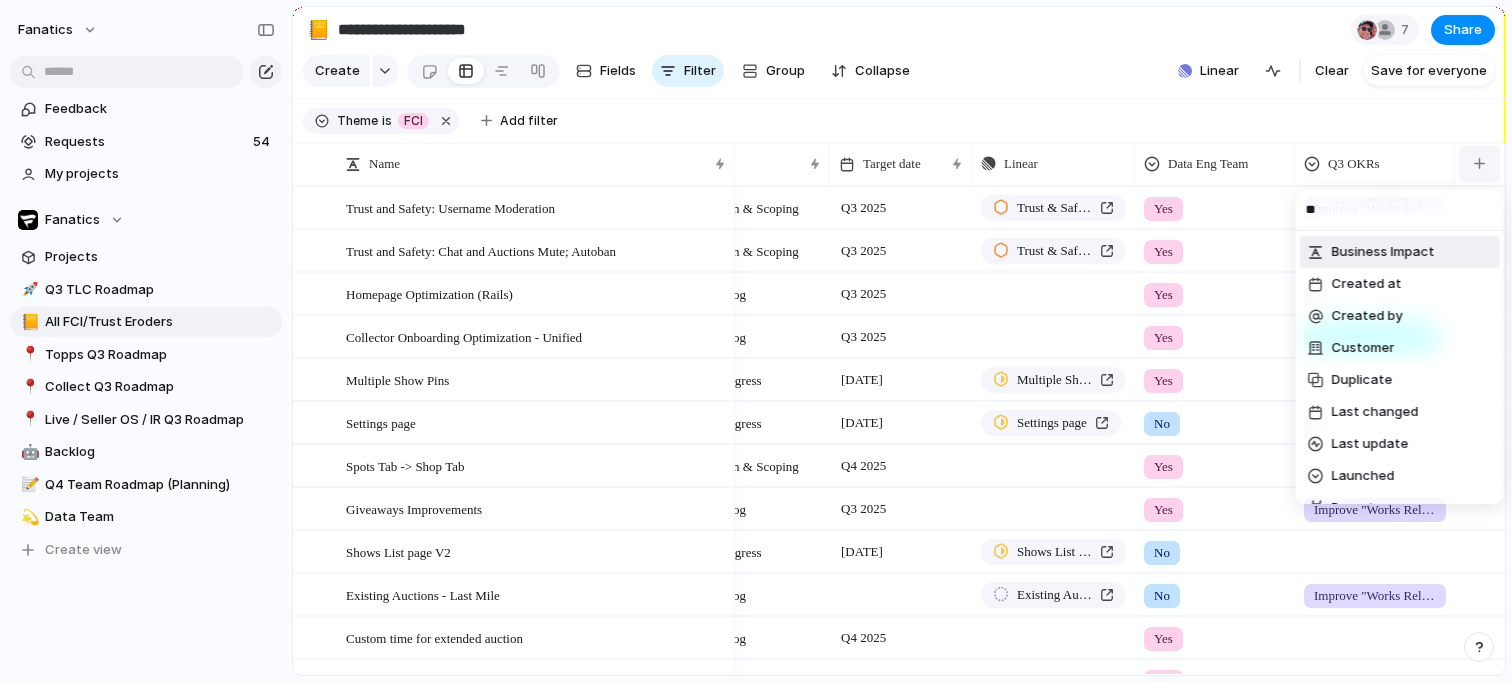 type on "***" 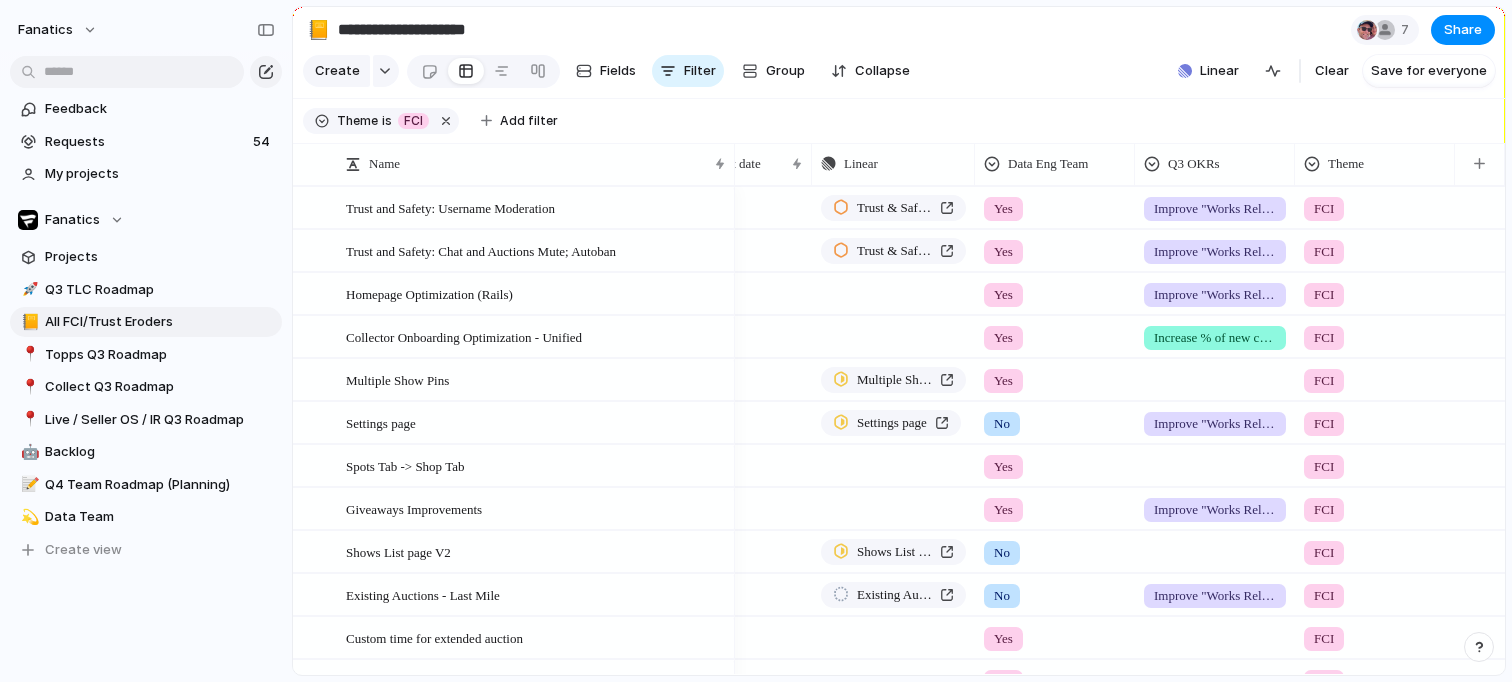 click on "FCI" at bounding box center [1324, 209] 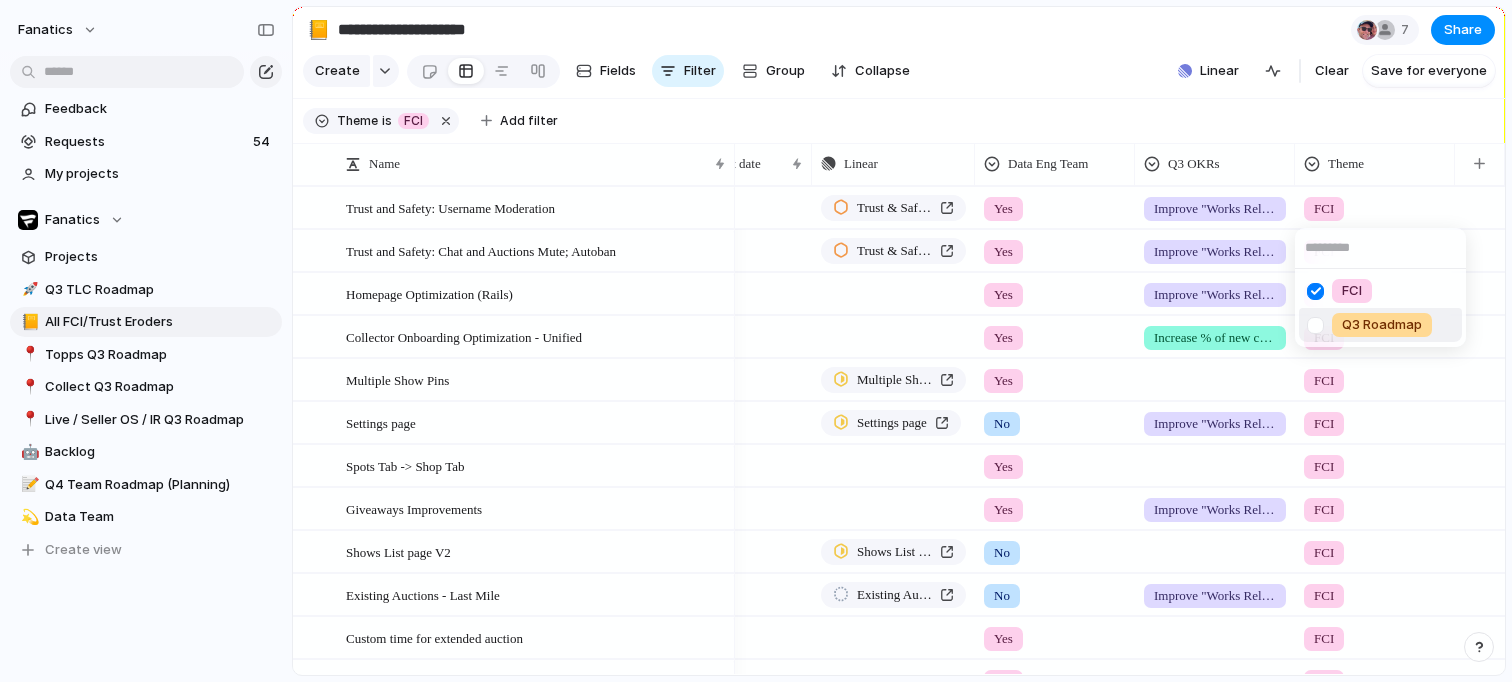 click on "Q3 Roadmap" at bounding box center [1382, 325] 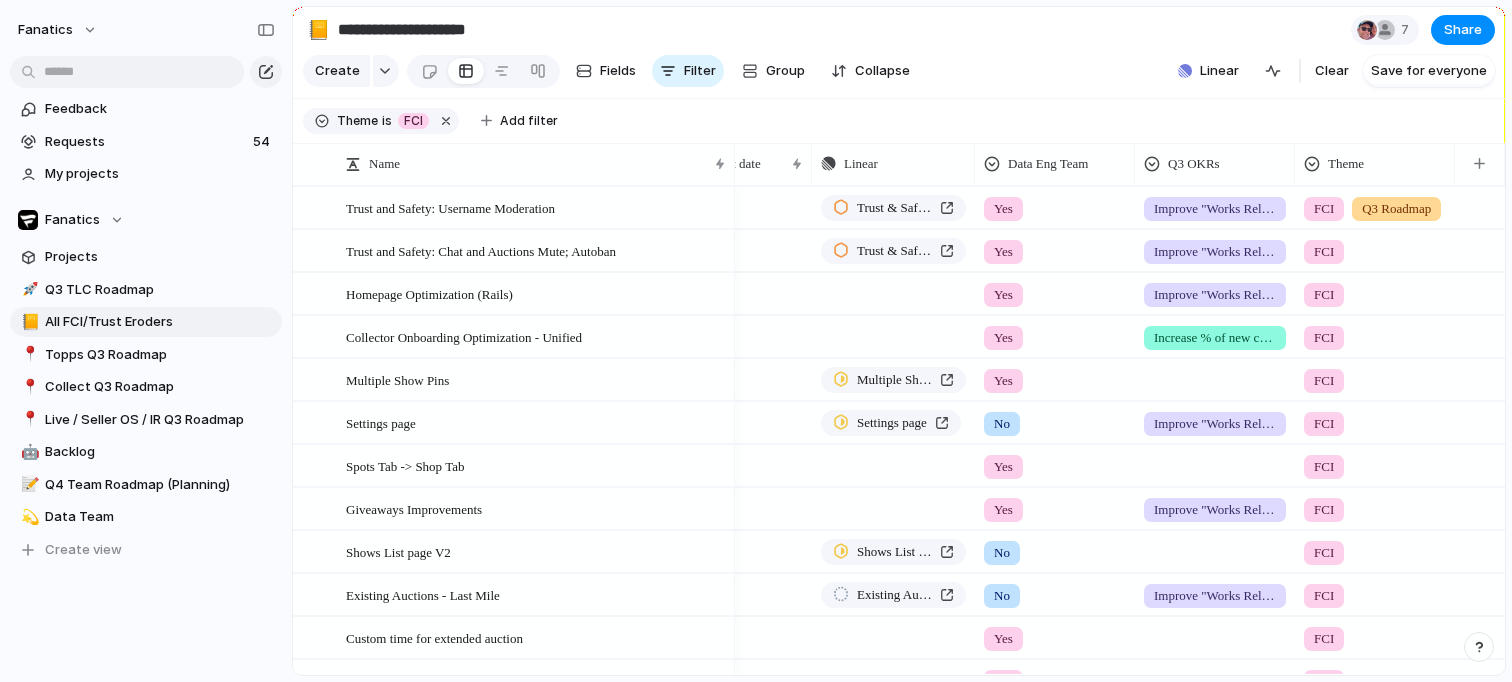 click on "FCI" at bounding box center (1324, 209) 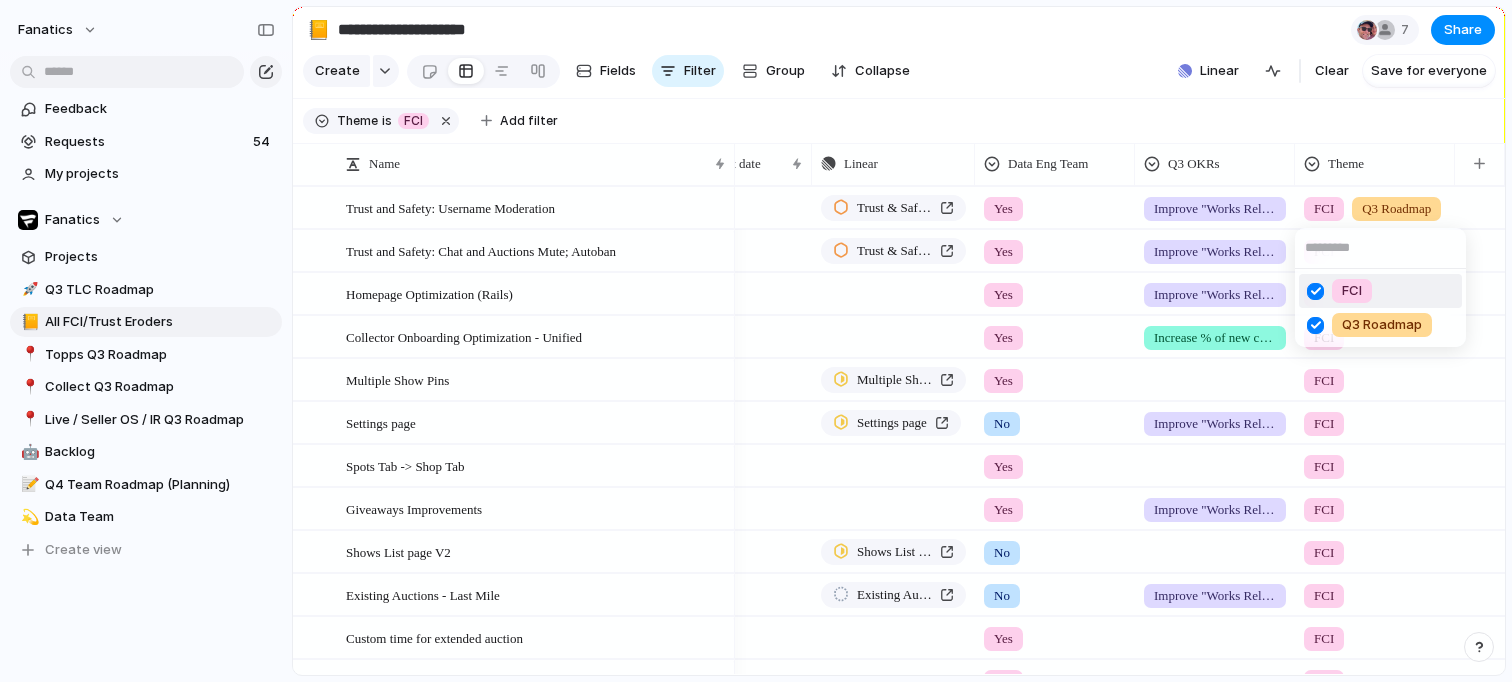 click at bounding box center (1315, 291) 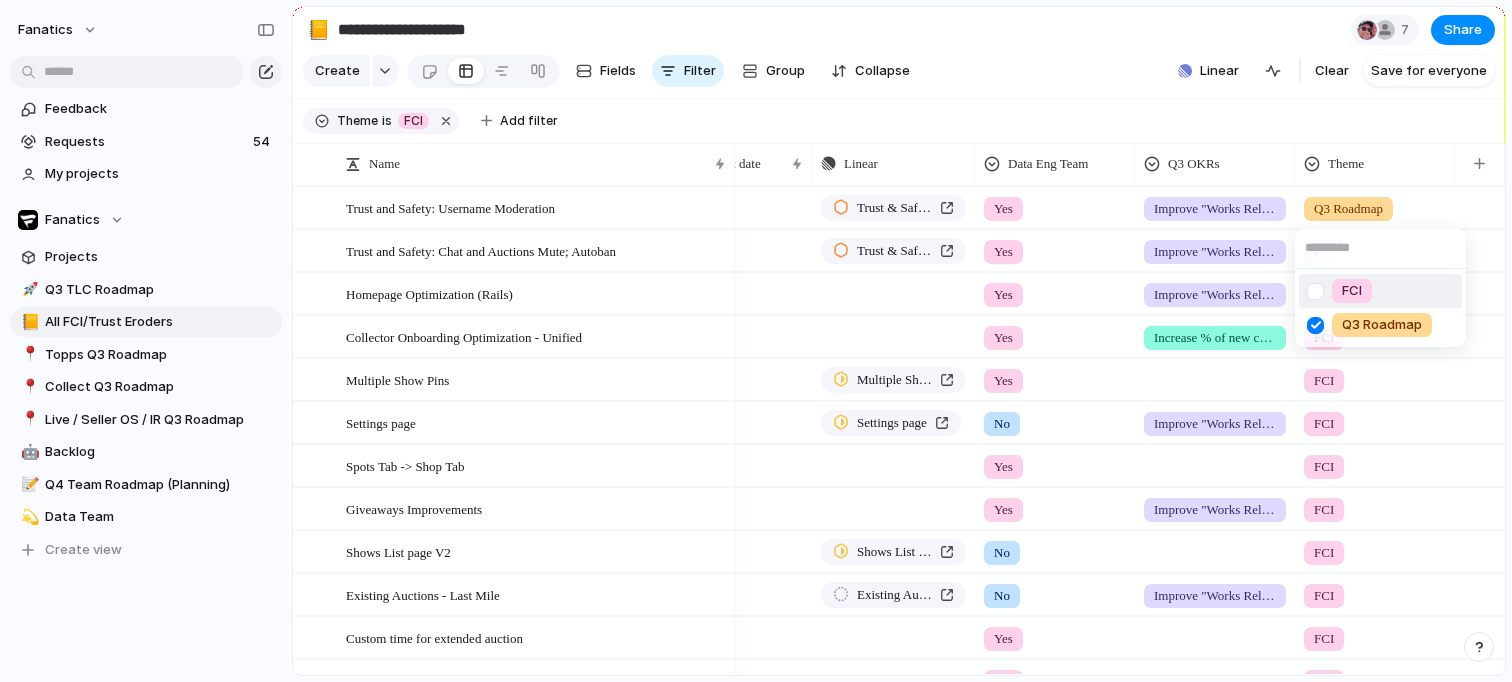 click on "FCI   Q3 Roadmap" at bounding box center (756, 341) 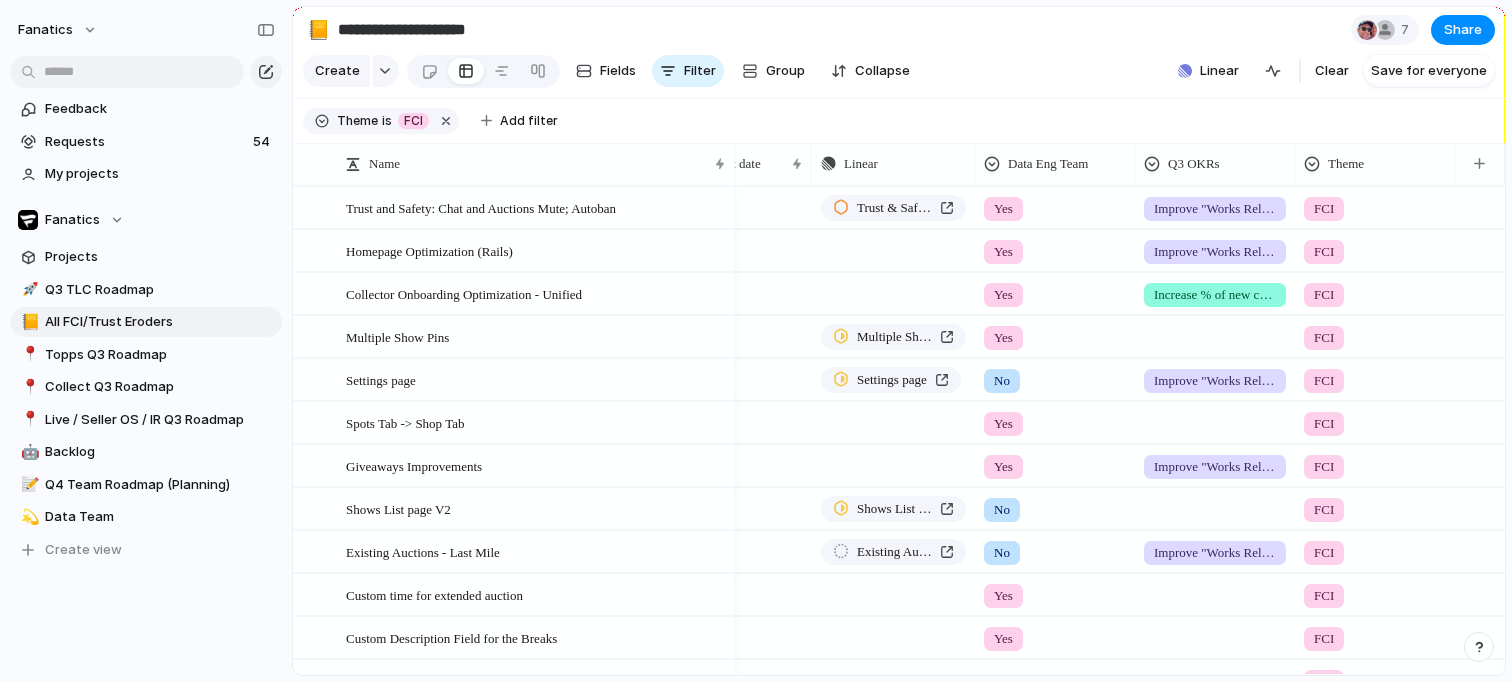 click on "FCI" at bounding box center (1375, 204) 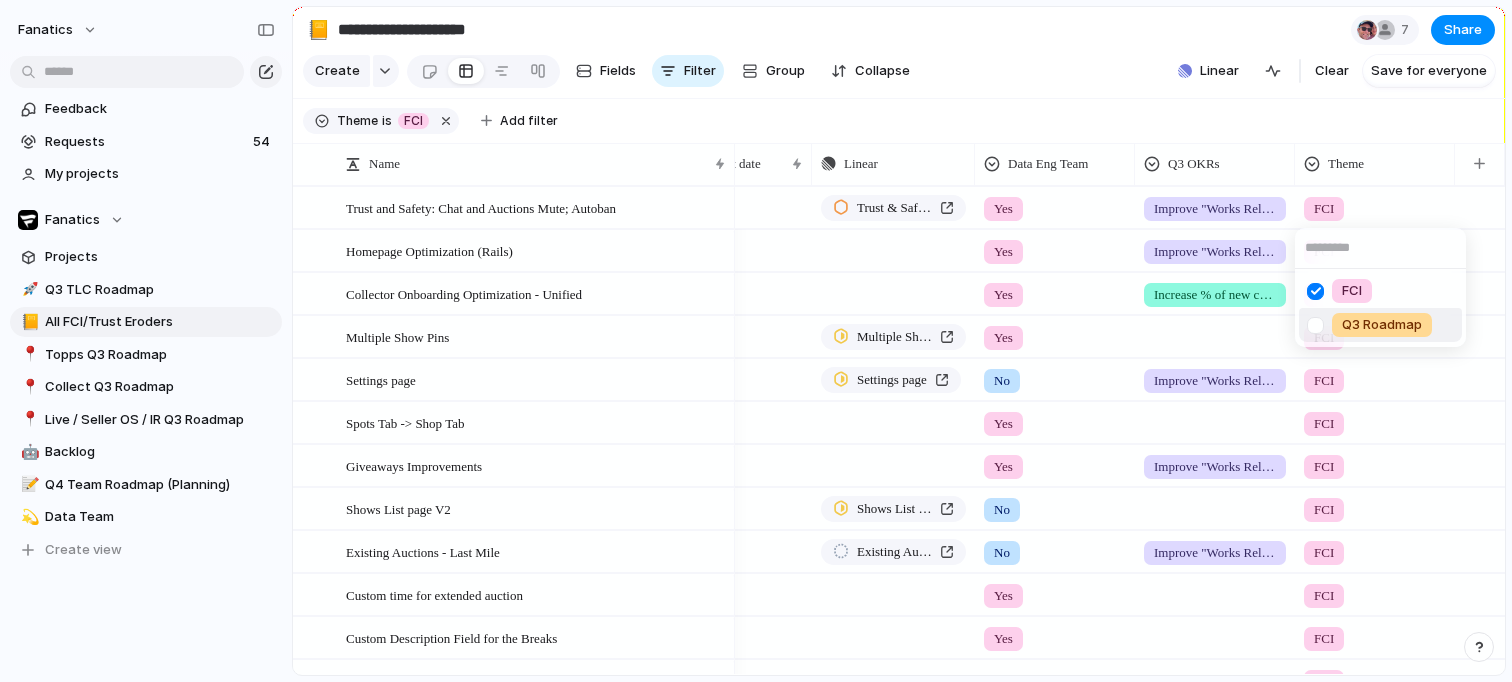 click at bounding box center [1315, 325] 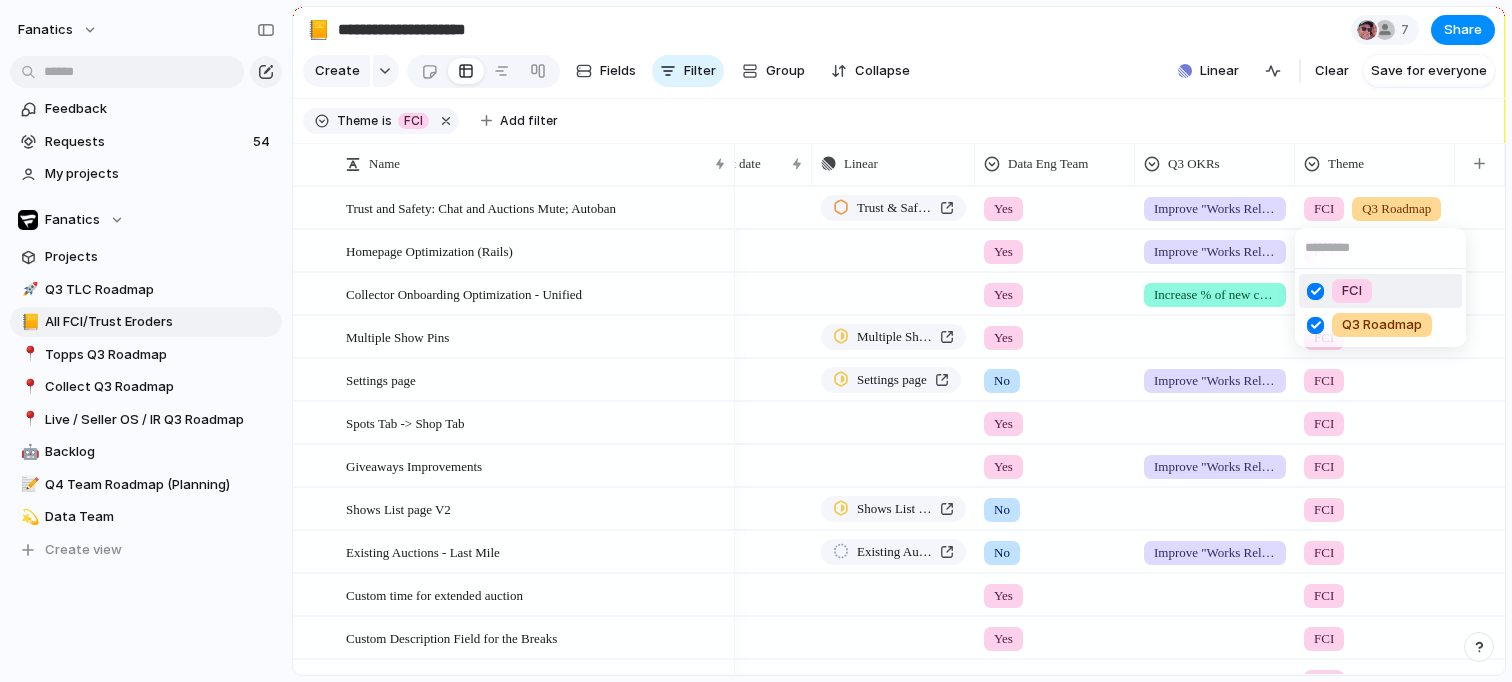 click at bounding box center (1315, 291) 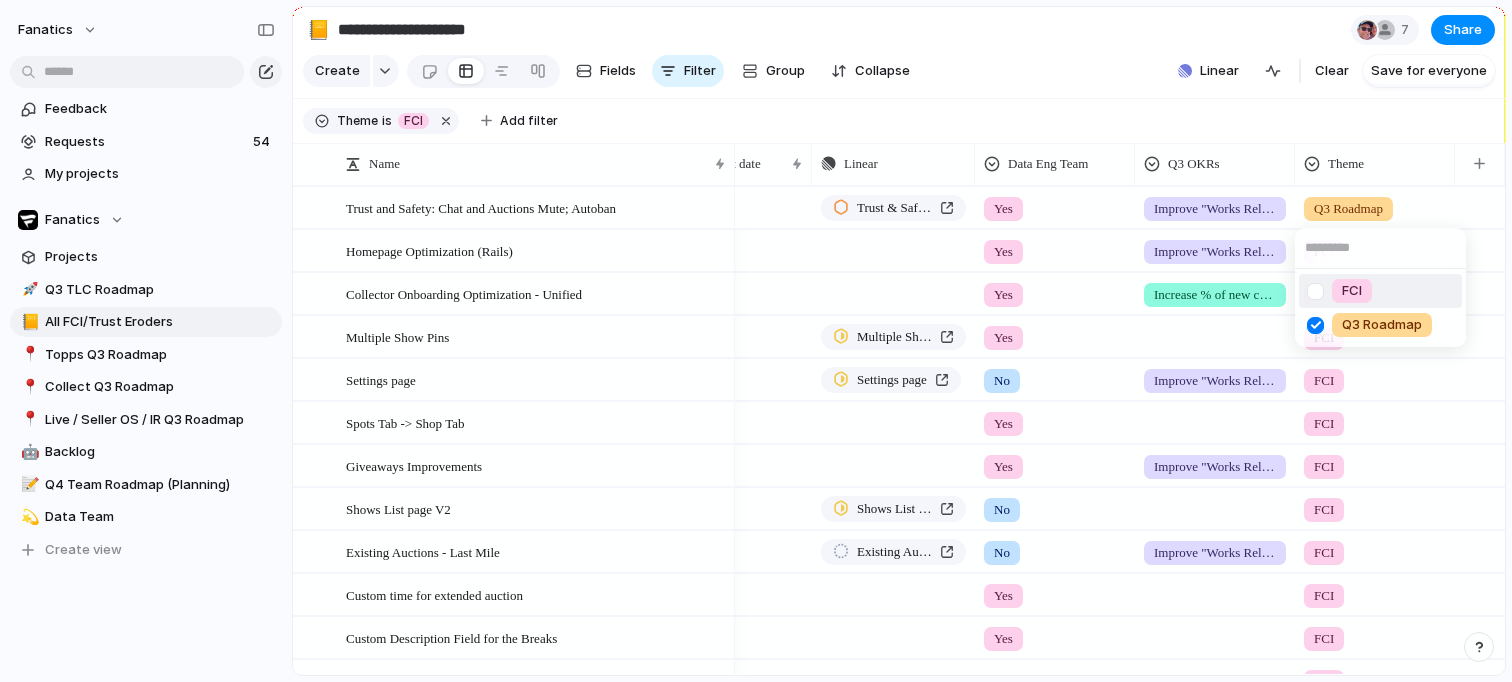 click on "FCI   Q3 Roadmap" at bounding box center [756, 341] 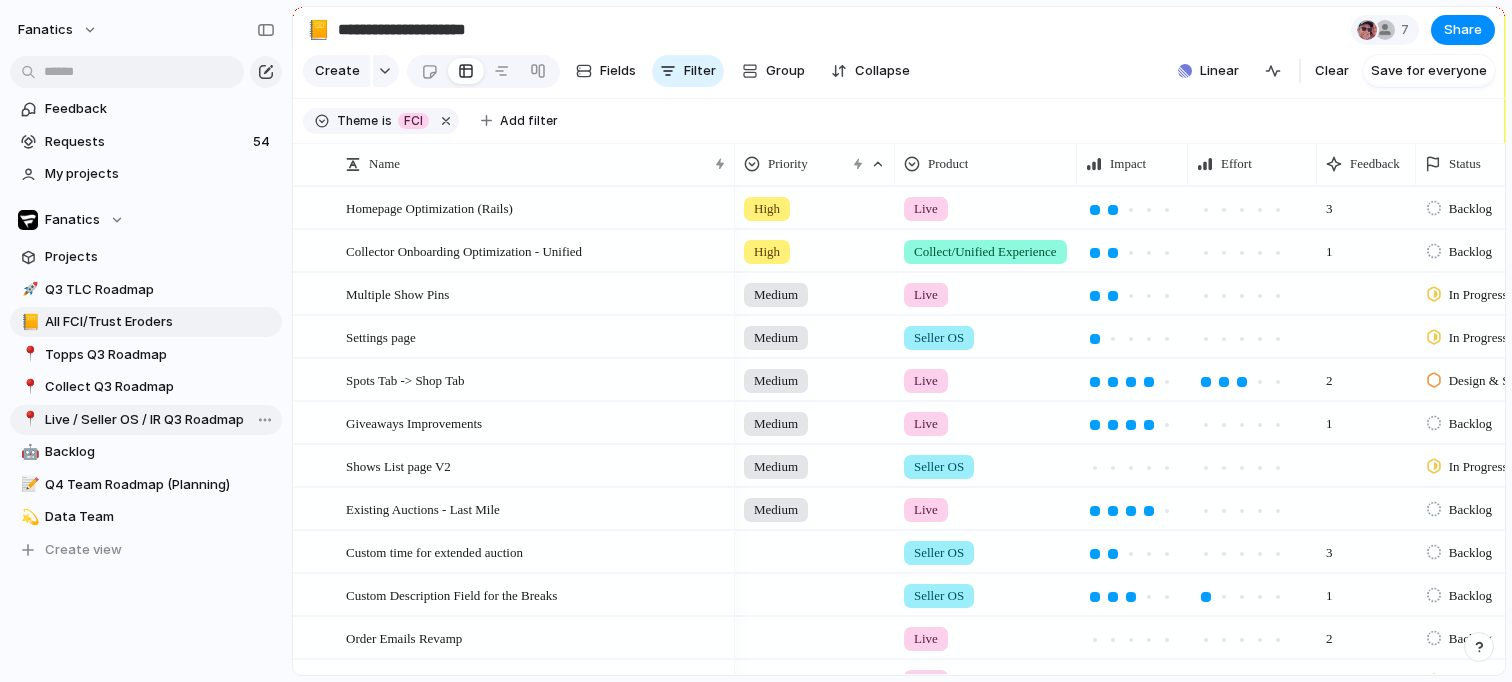 click on "Live / Seller OS / IR Q3 Roadmap" at bounding box center (160, 420) 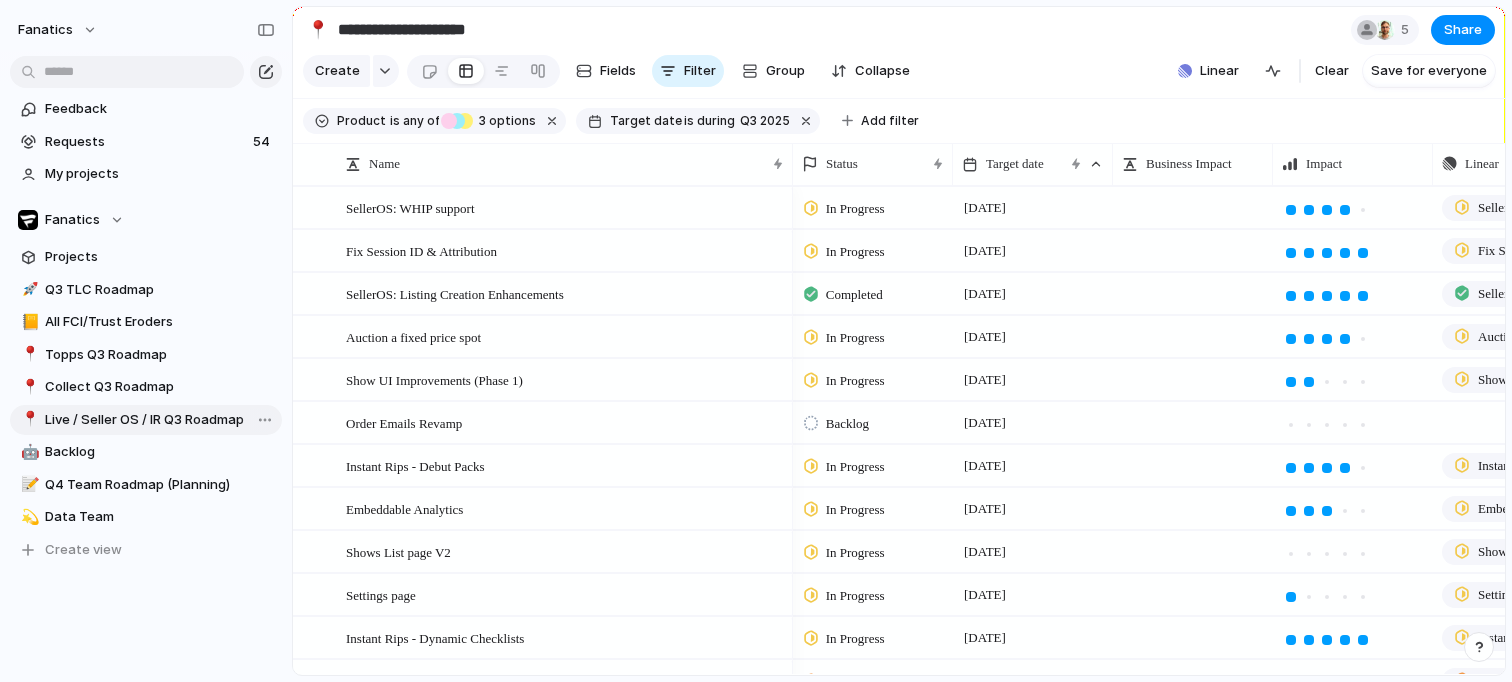 type on "**********" 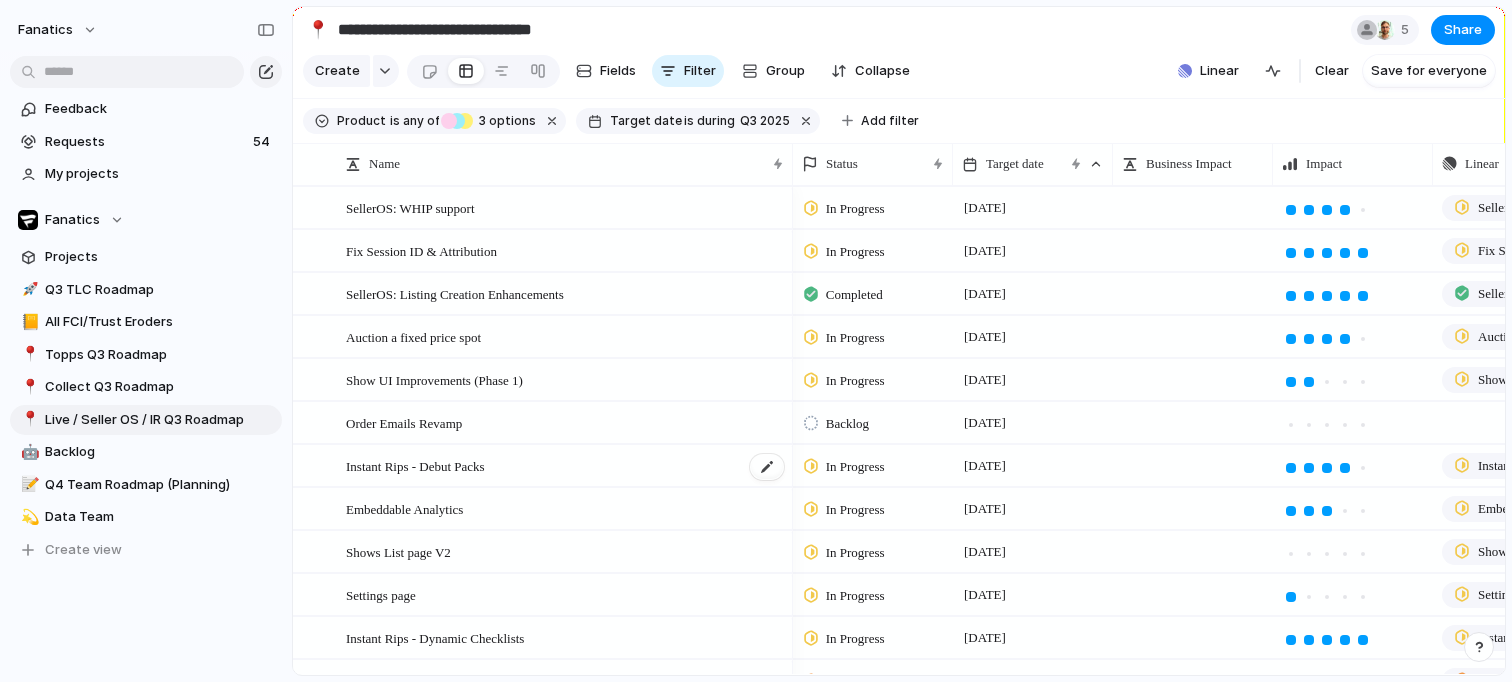 scroll, scrollTop: 53, scrollLeft: 0, axis: vertical 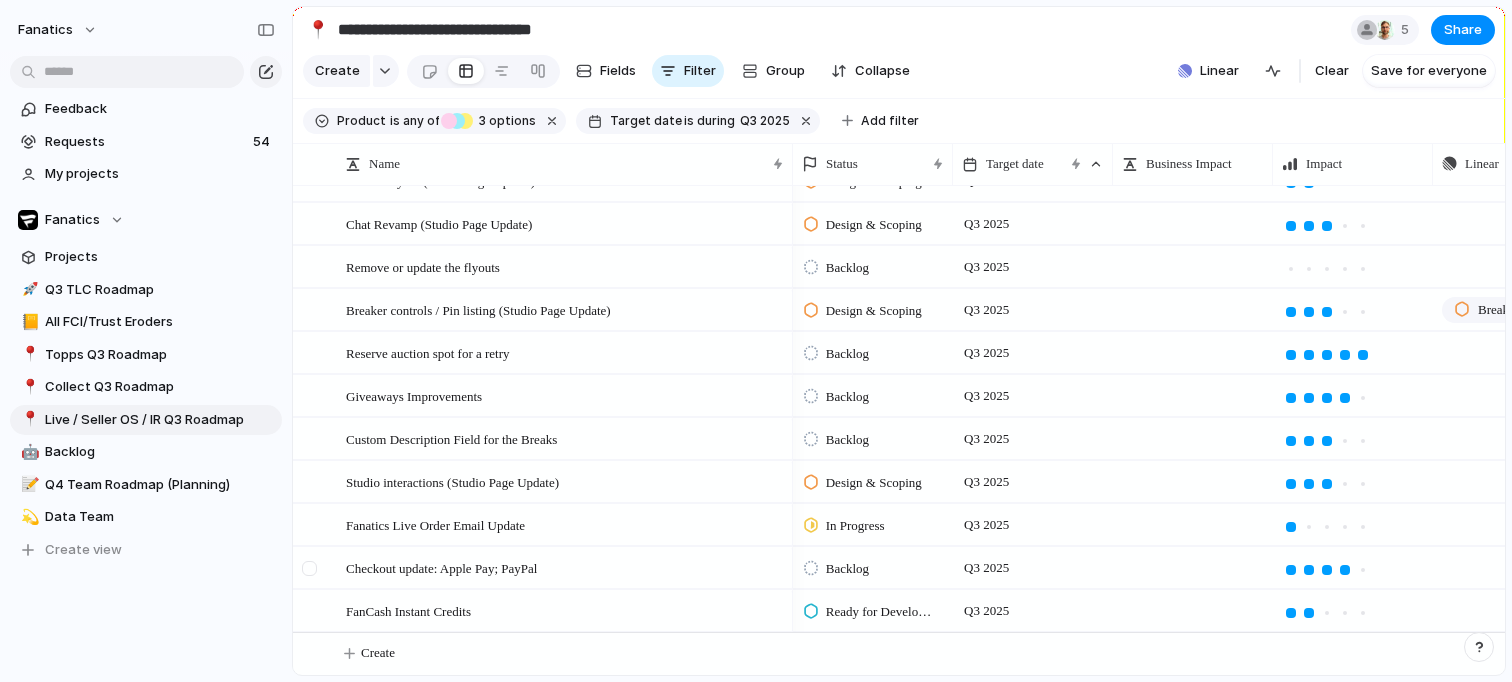 click at bounding box center [309, 568] 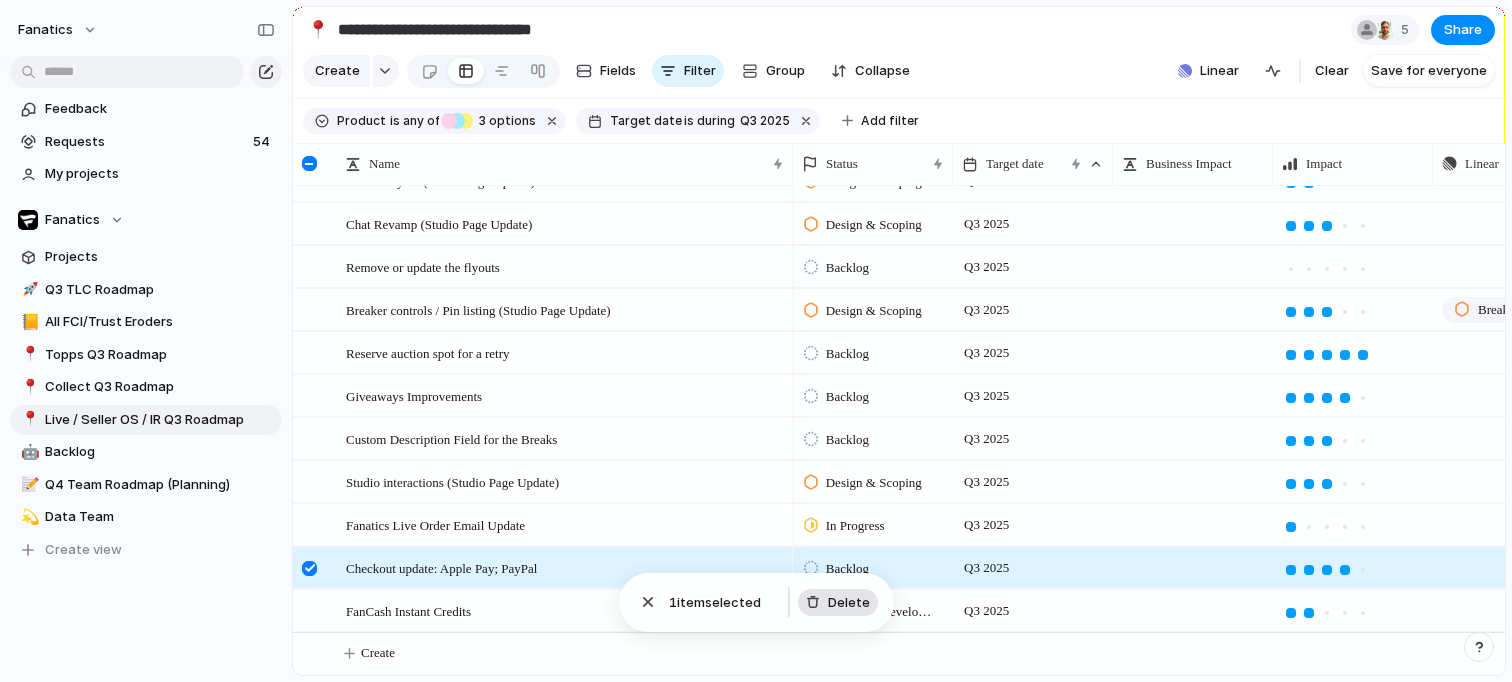 click on "Delete" at bounding box center [849, 603] 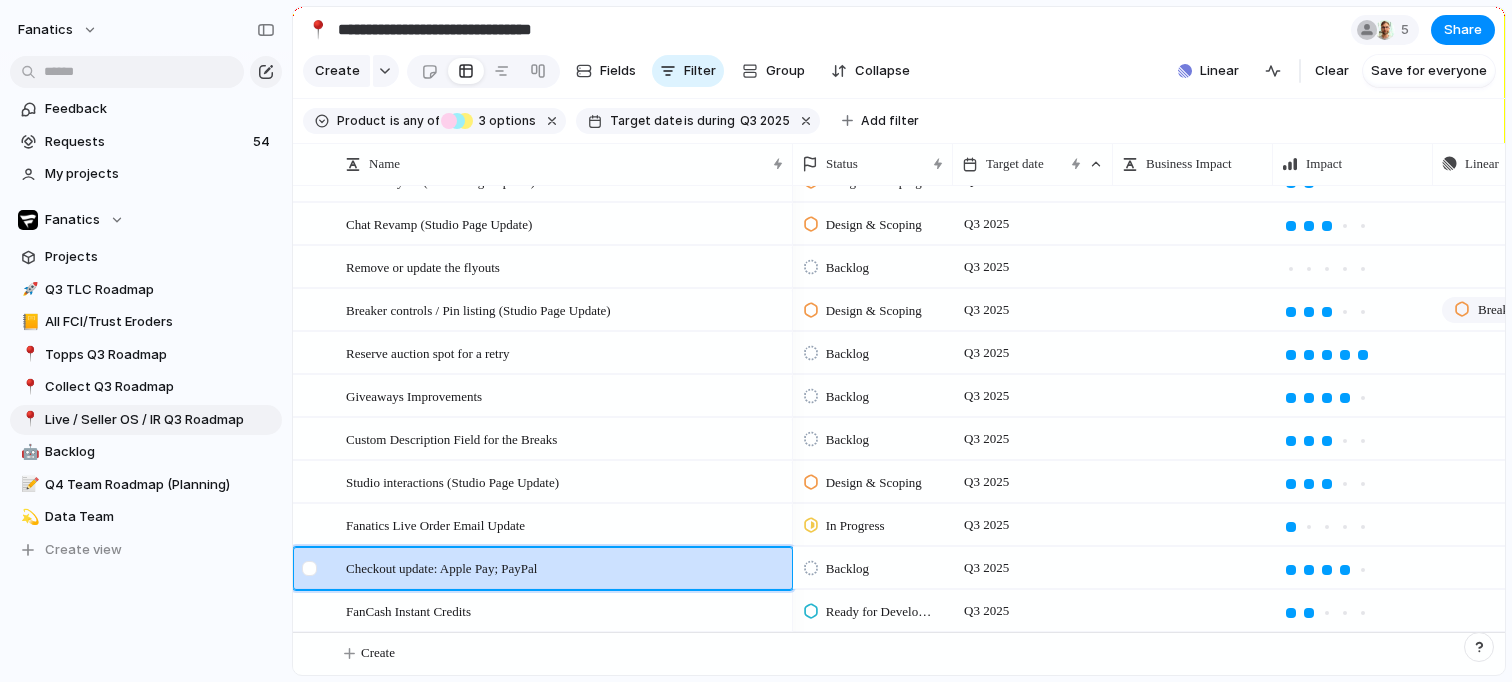 click at bounding box center [309, 568] 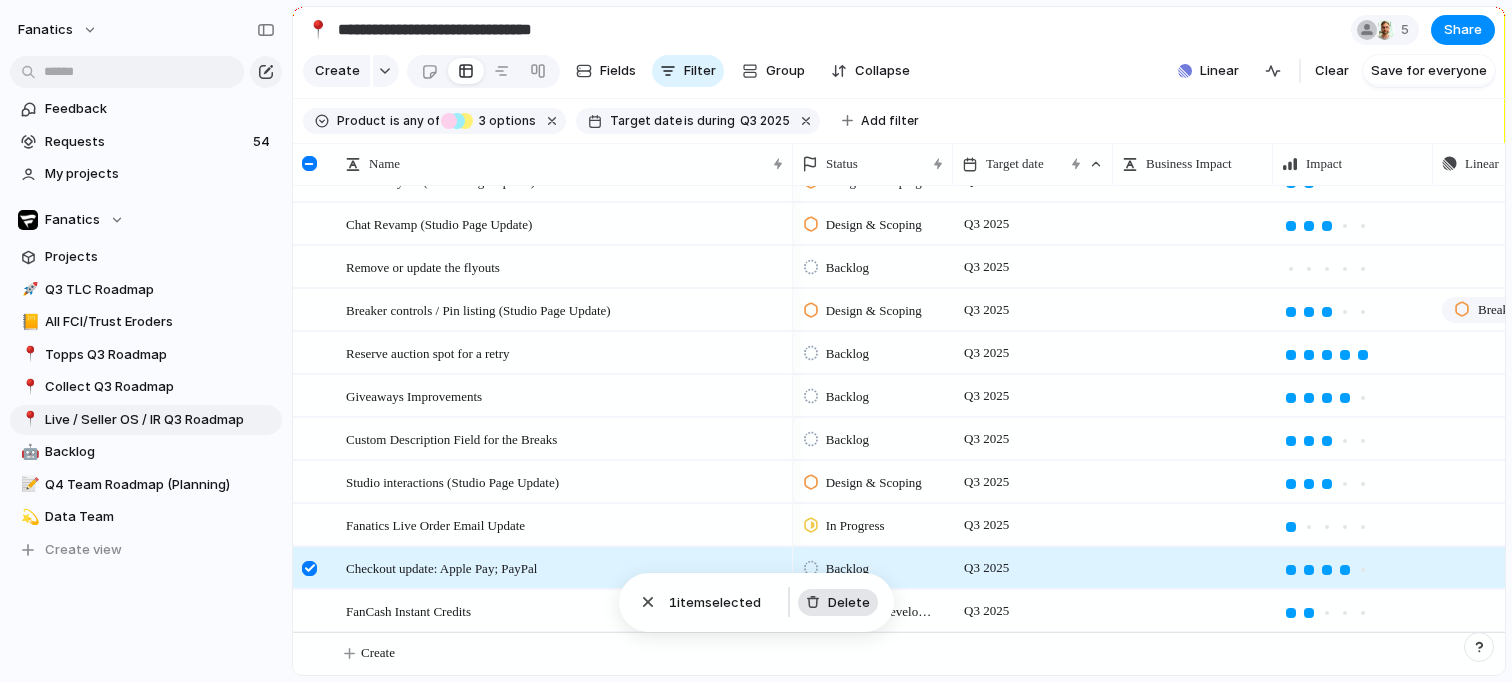 click on "Delete" at bounding box center [849, 603] 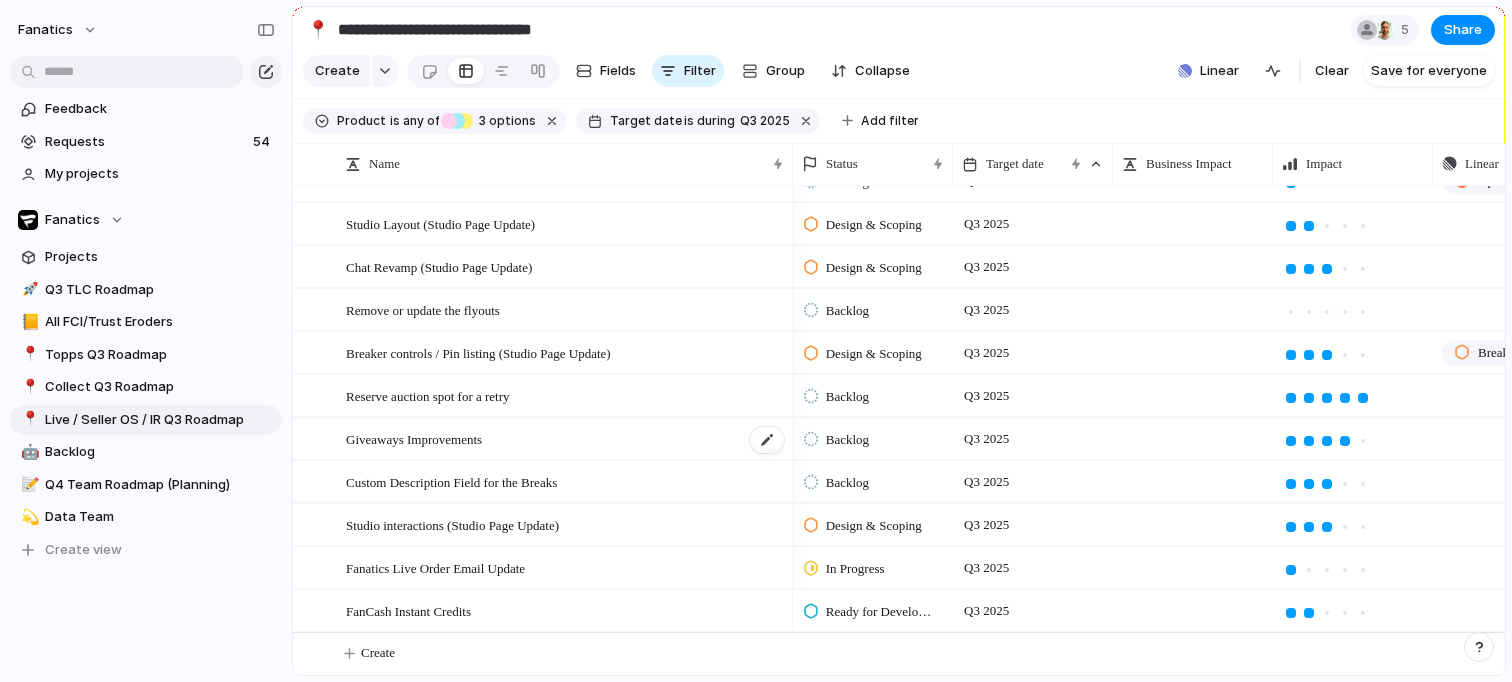 click on "Giveaways Improvements" at bounding box center [414, 438] 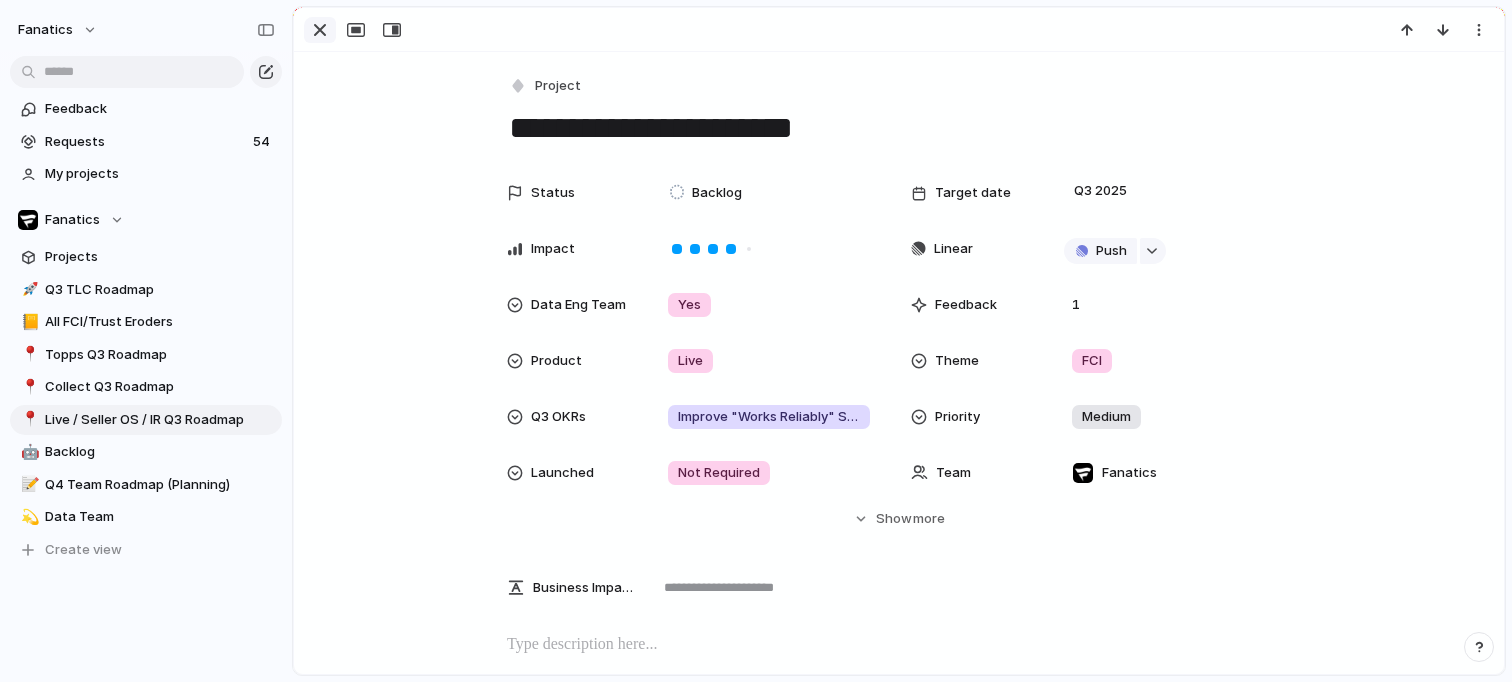 click at bounding box center [320, 30] 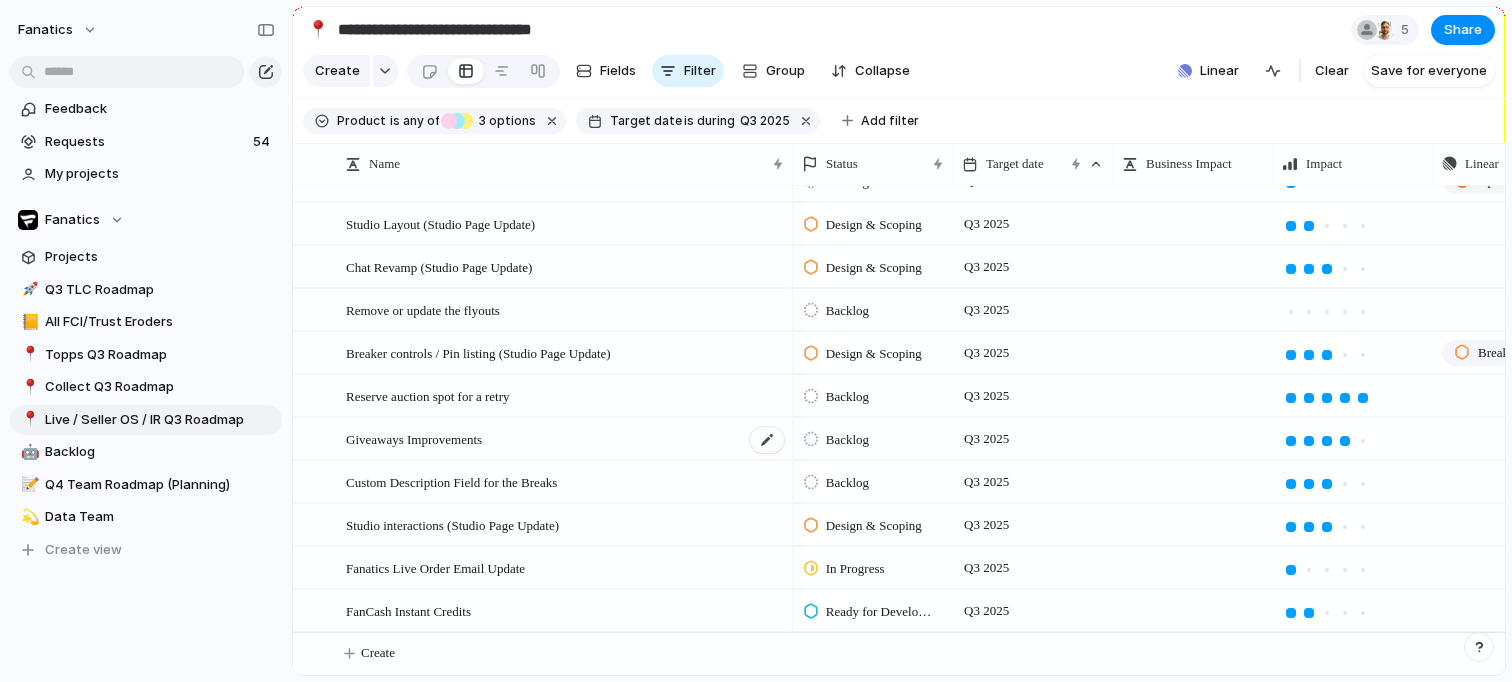 scroll, scrollTop: 833, scrollLeft: 0, axis: vertical 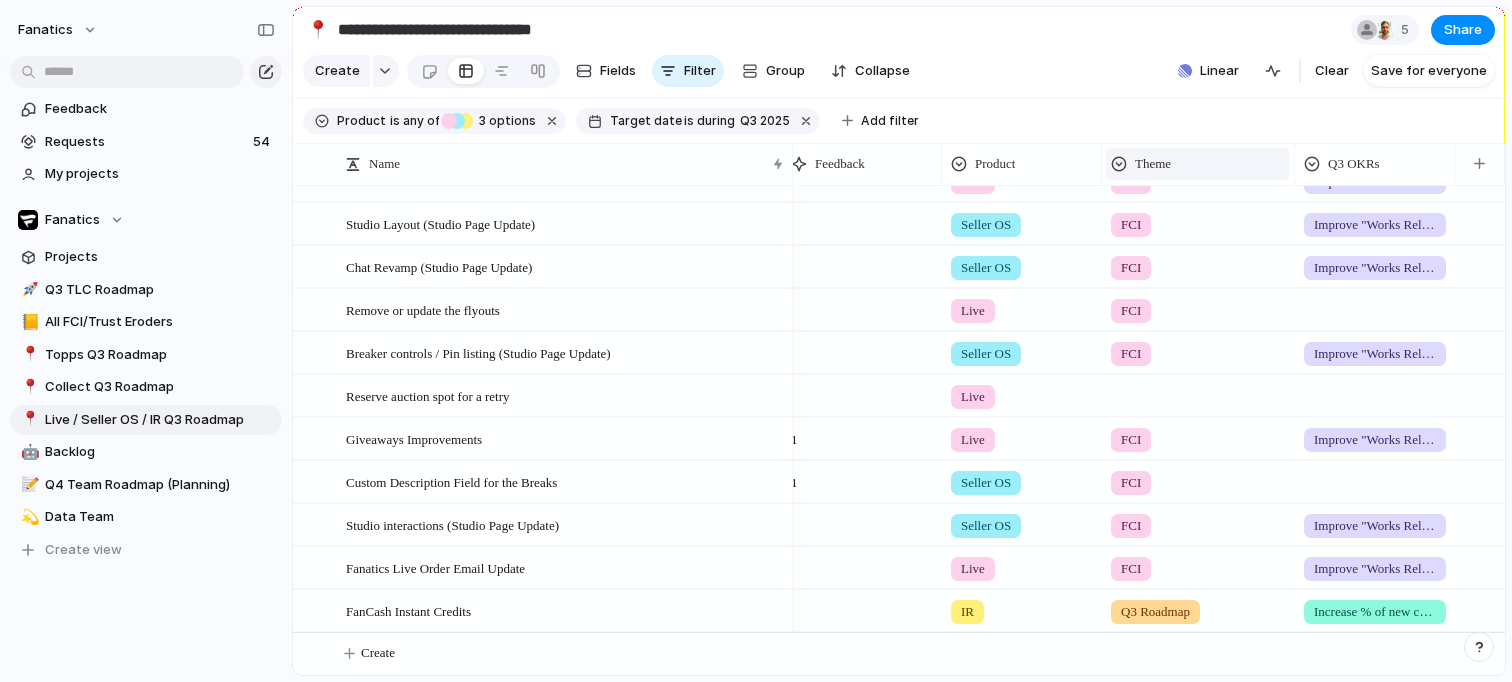 drag, startPoint x: 1295, startPoint y: 159, endPoint x: 1233, endPoint y: 158, distance: 62.008064 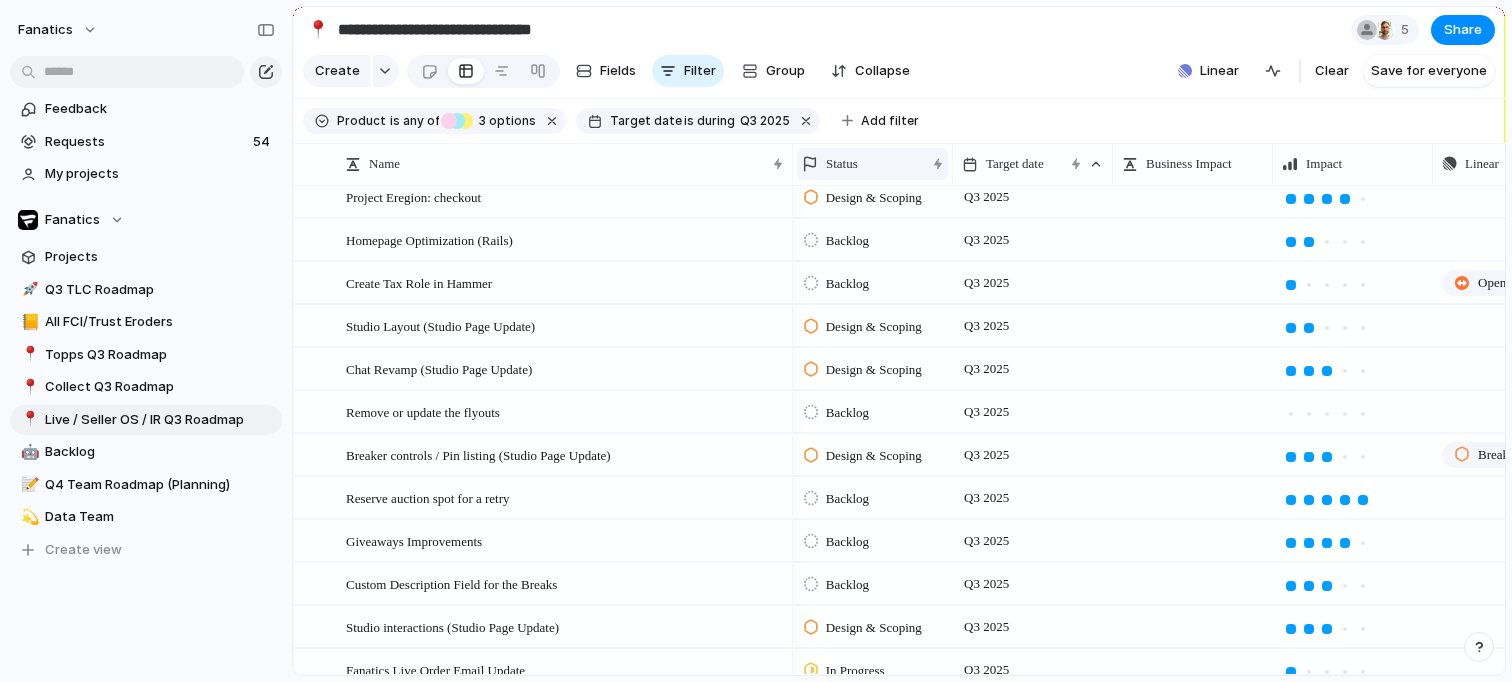 click on "Status" at bounding box center [863, 164] 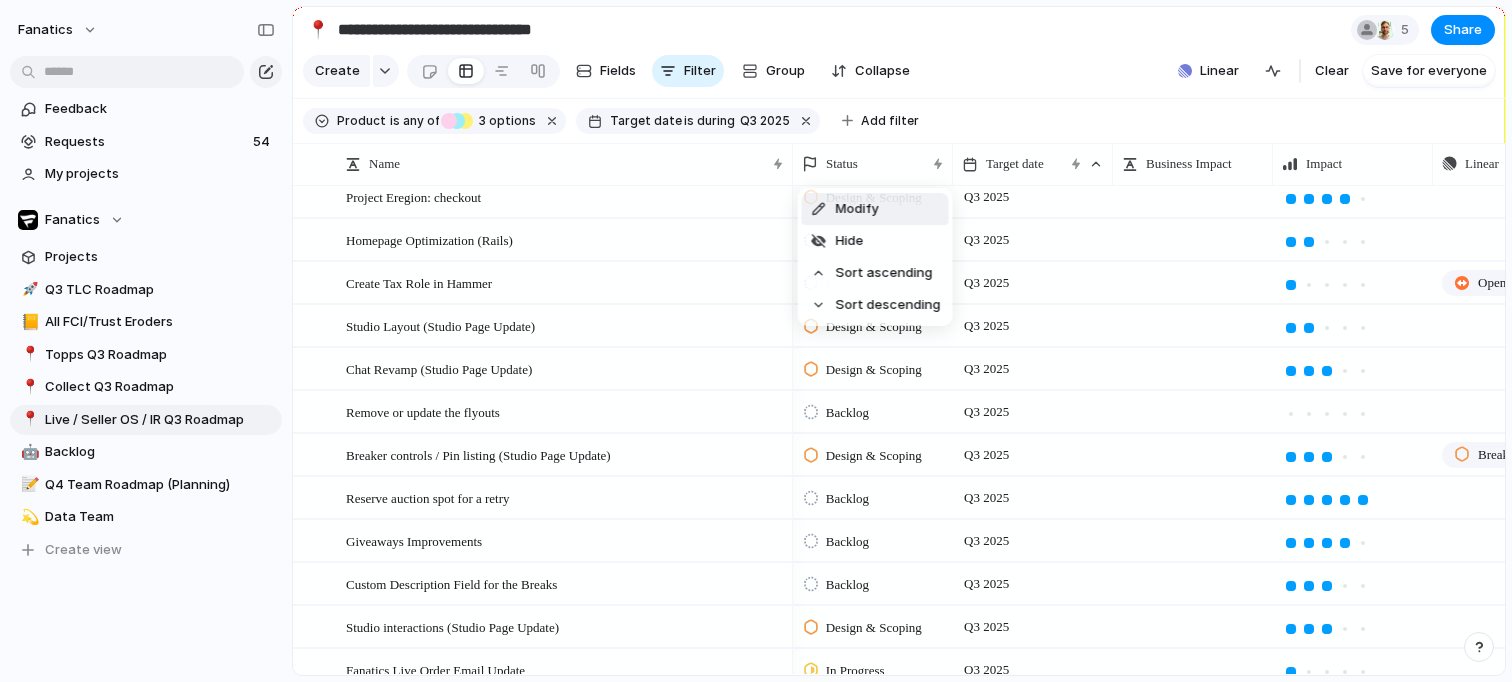 click on "Modify" at bounding box center [875, 209] 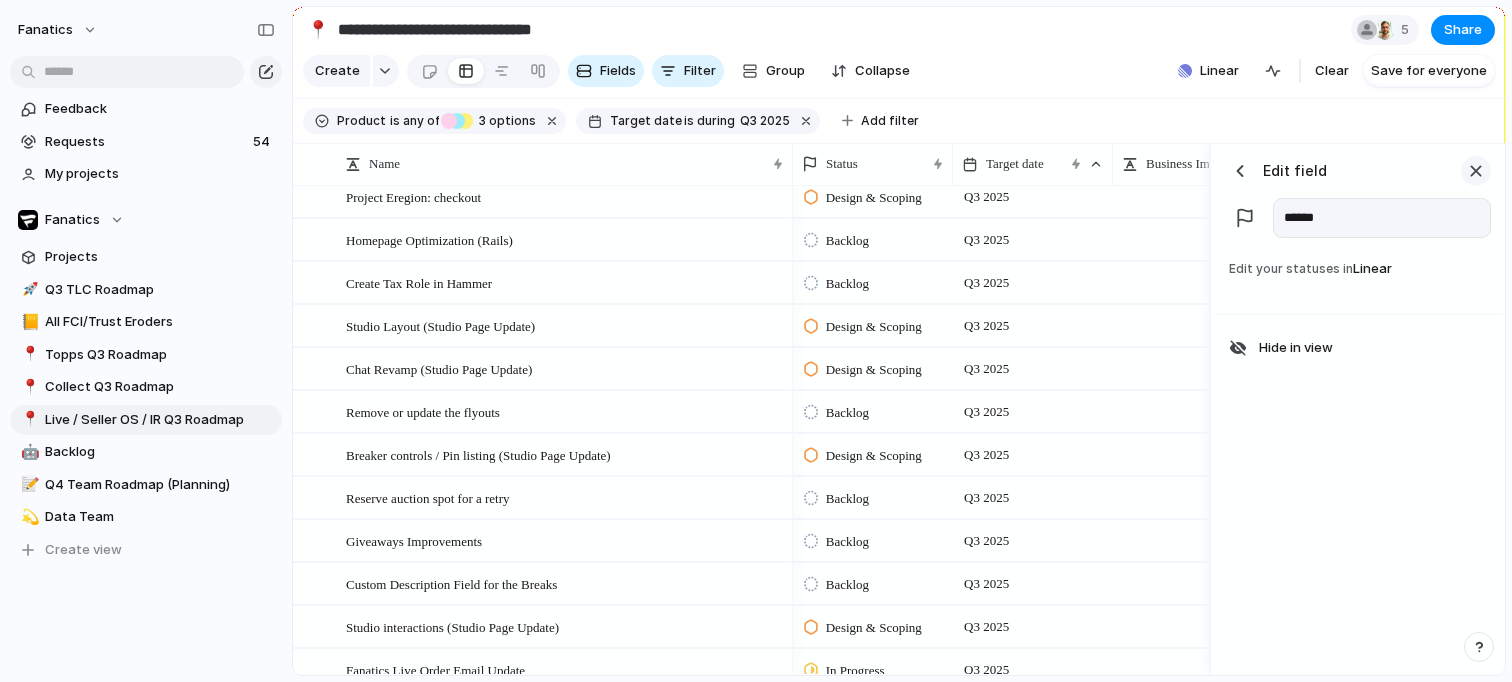 click at bounding box center [1476, 171] 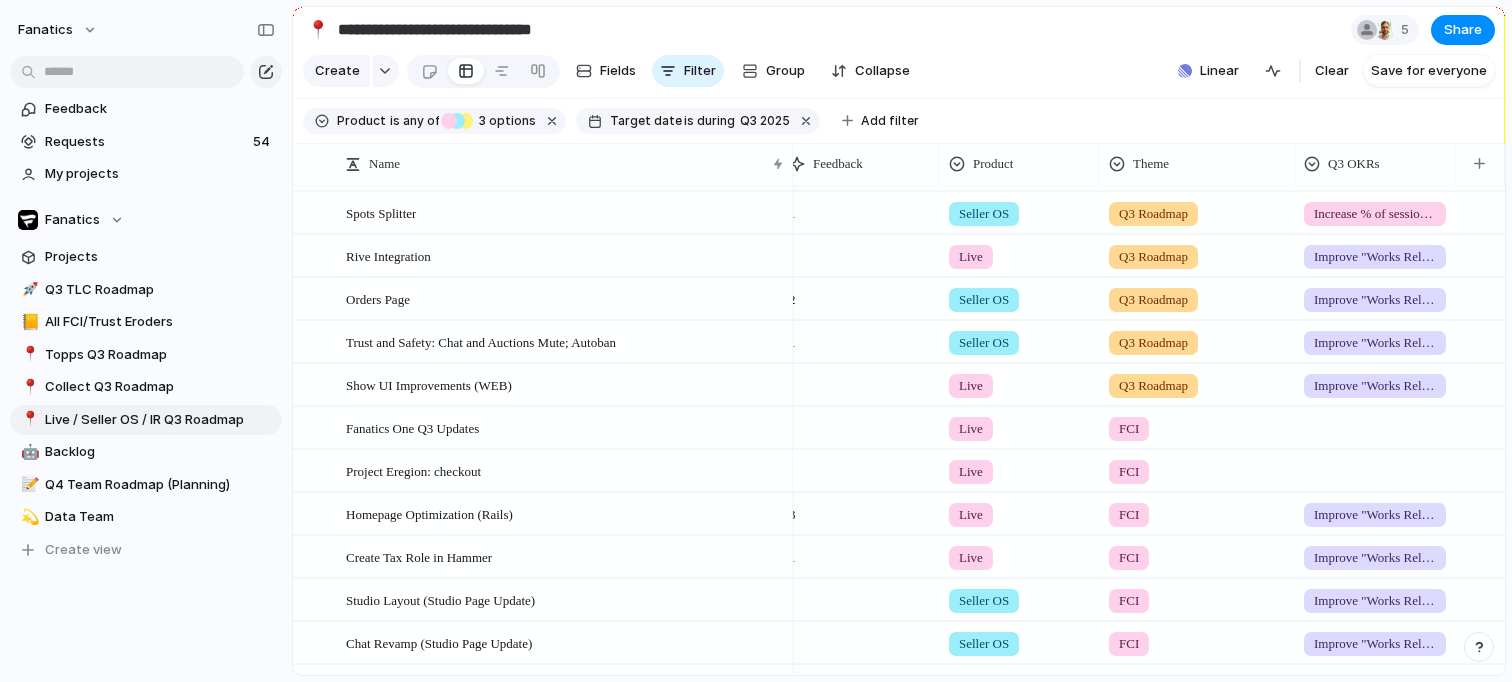click at bounding box center (1375, 467) 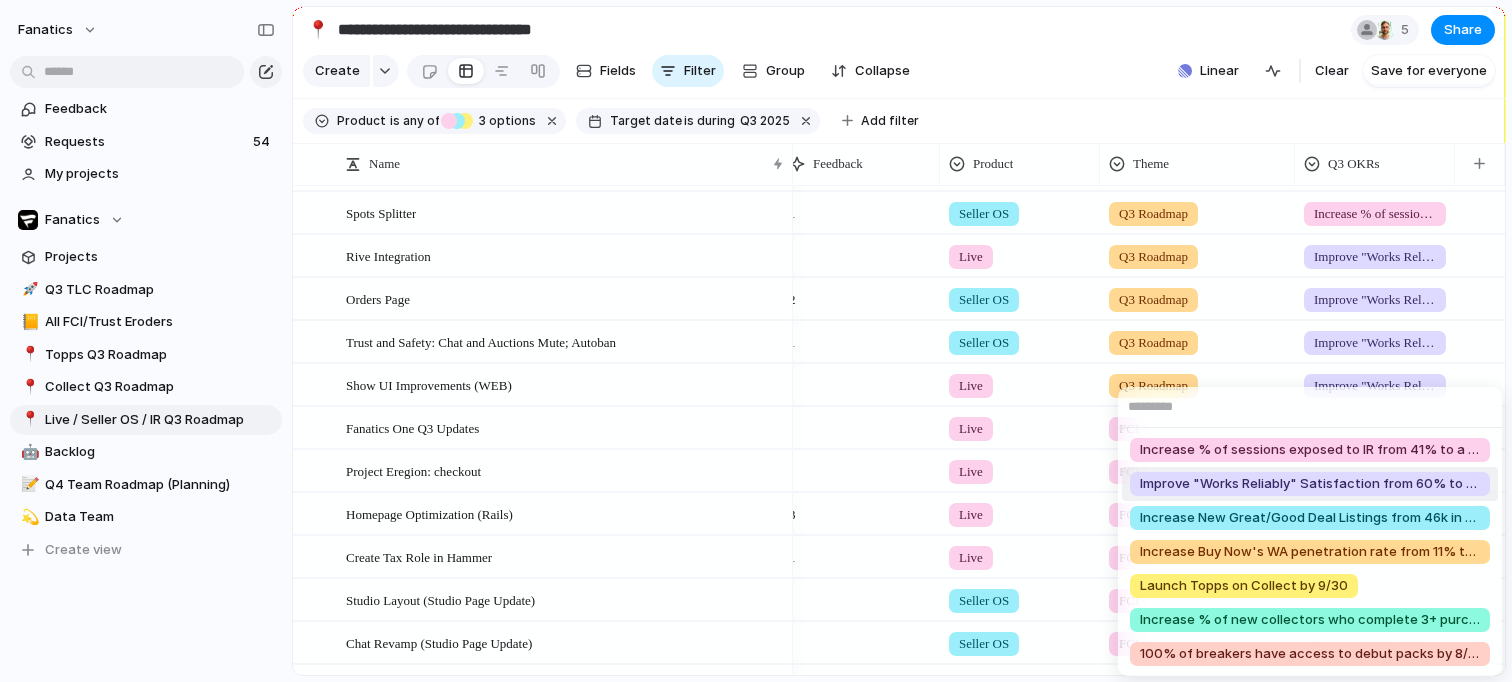 click on "Improve "Works Reliably" Satisfaction from 60% to 80%" at bounding box center (1310, 484) 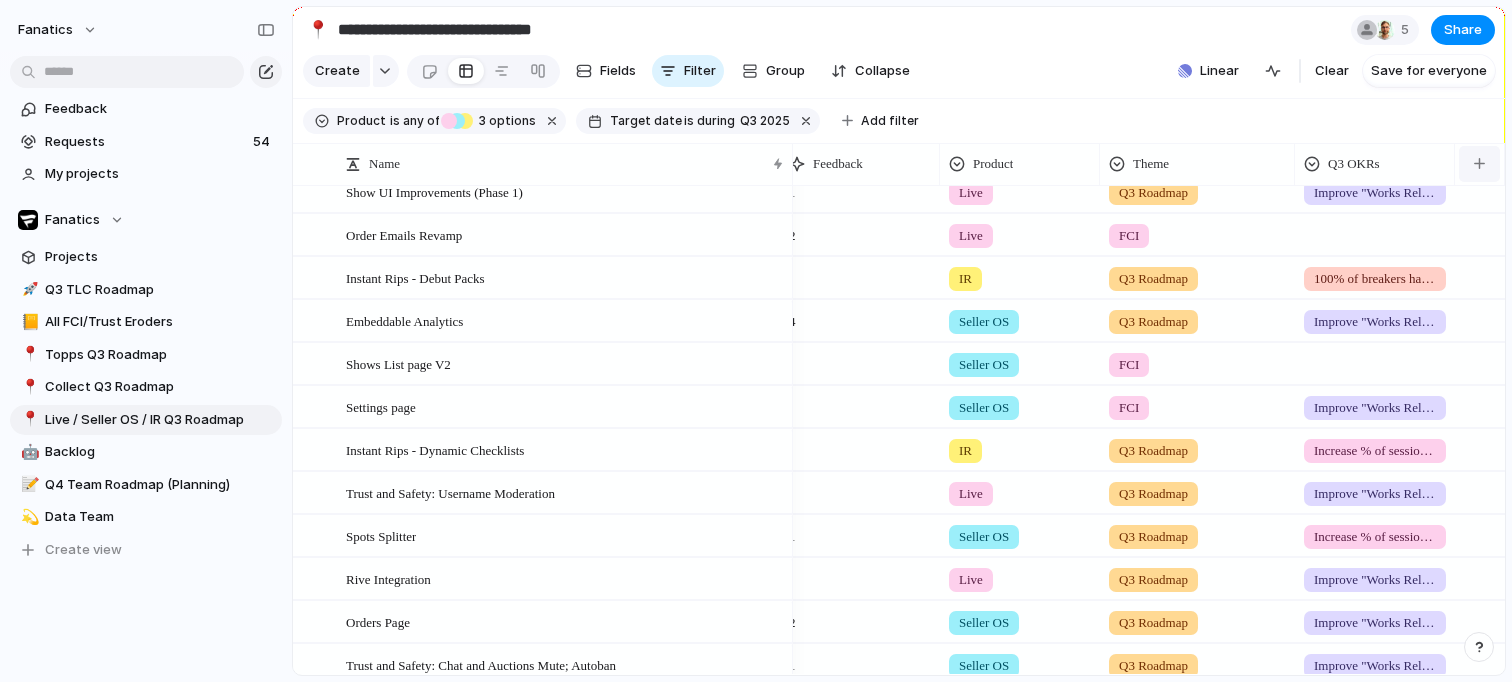 click at bounding box center [1479, 163] 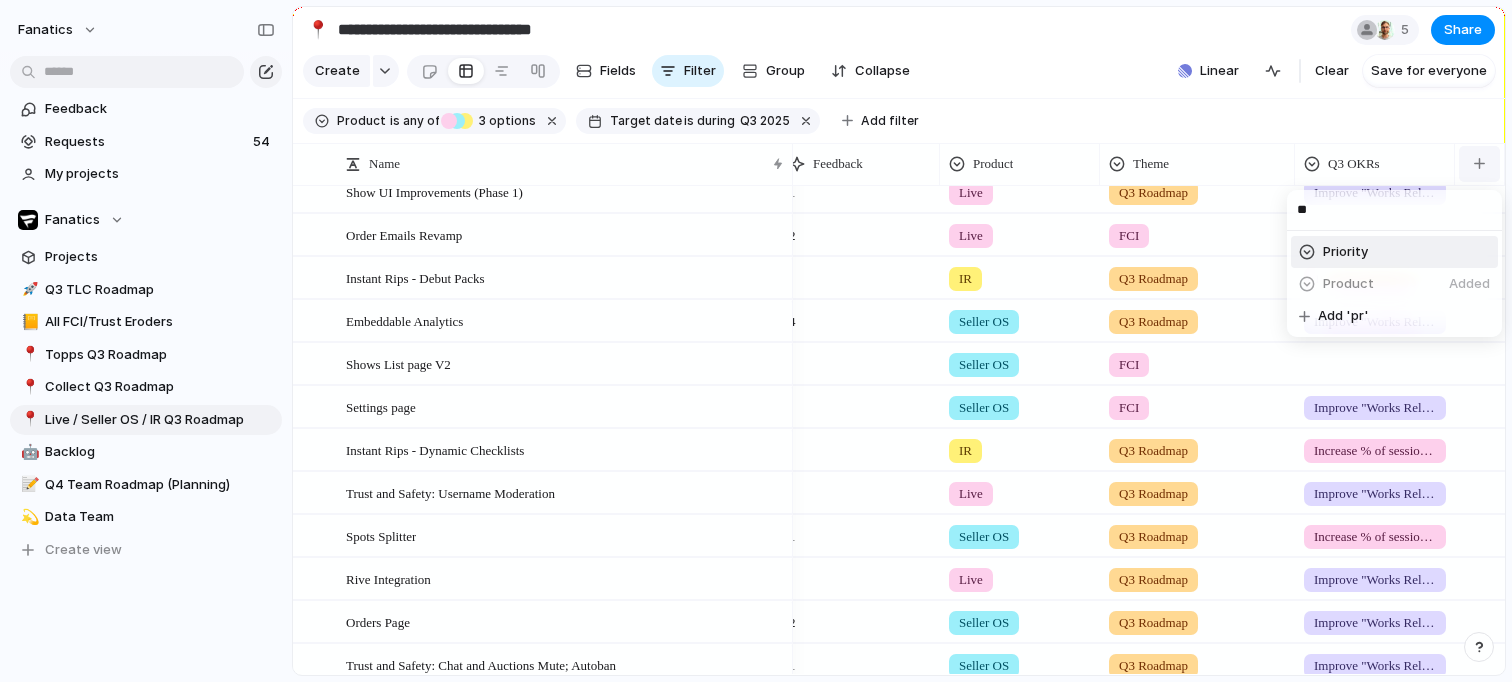 type on "***" 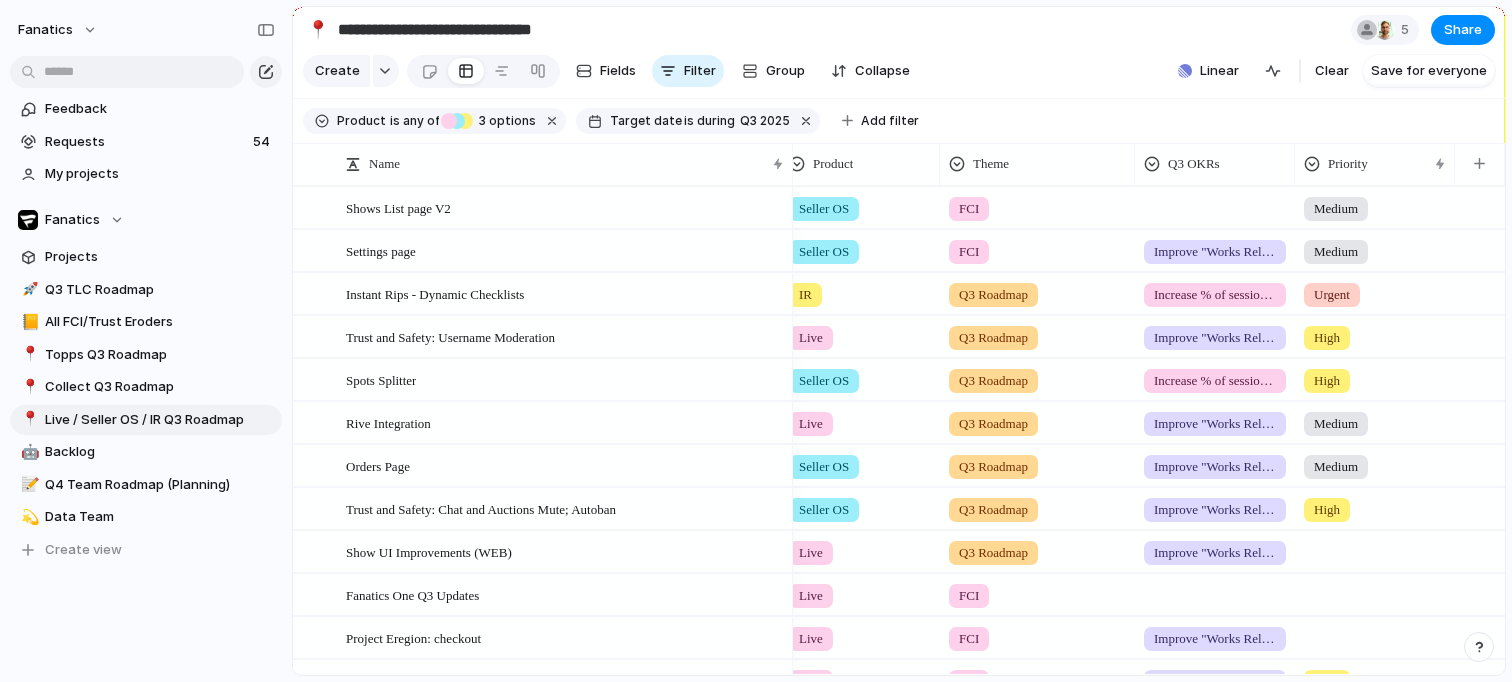 click on "Urgent" at bounding box center [1332, 295] 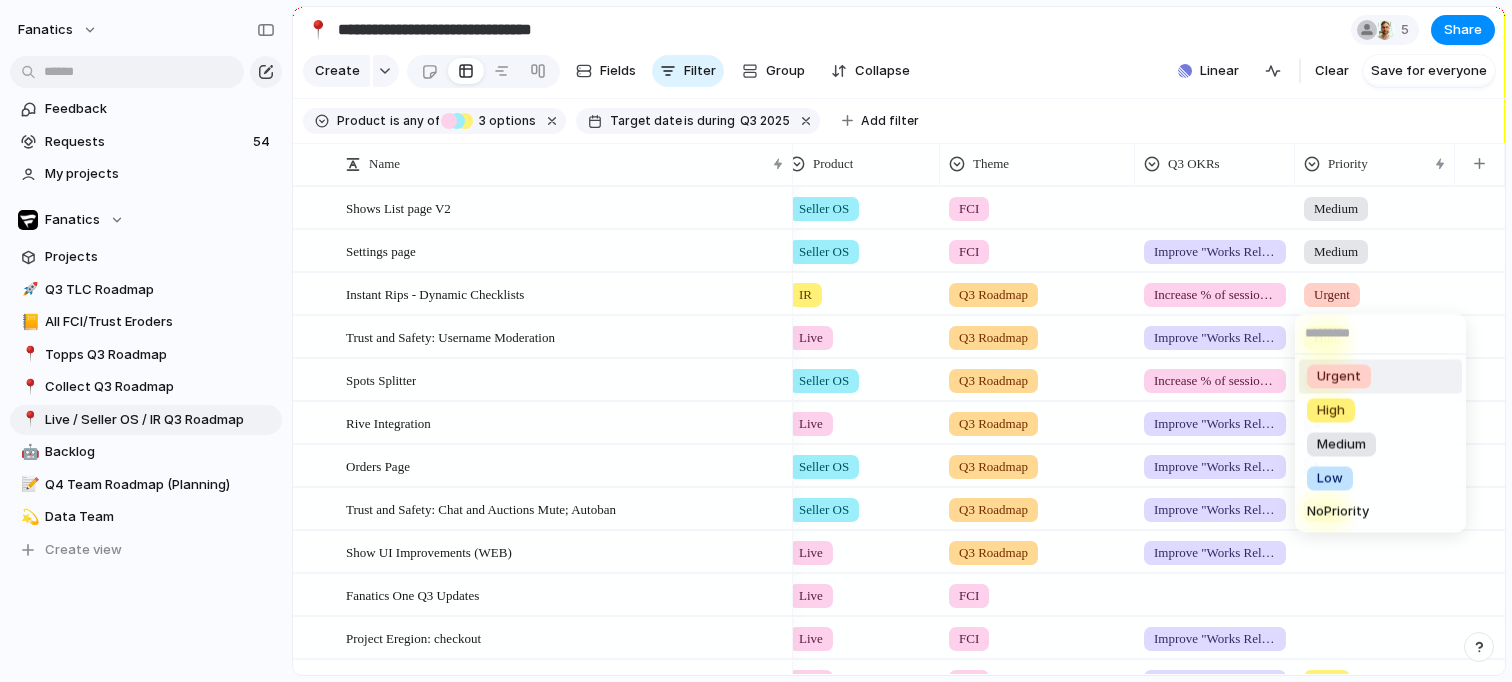 click on "Urgent   High   Medium   Low   No  Priority" at bounding box center [756, 341] 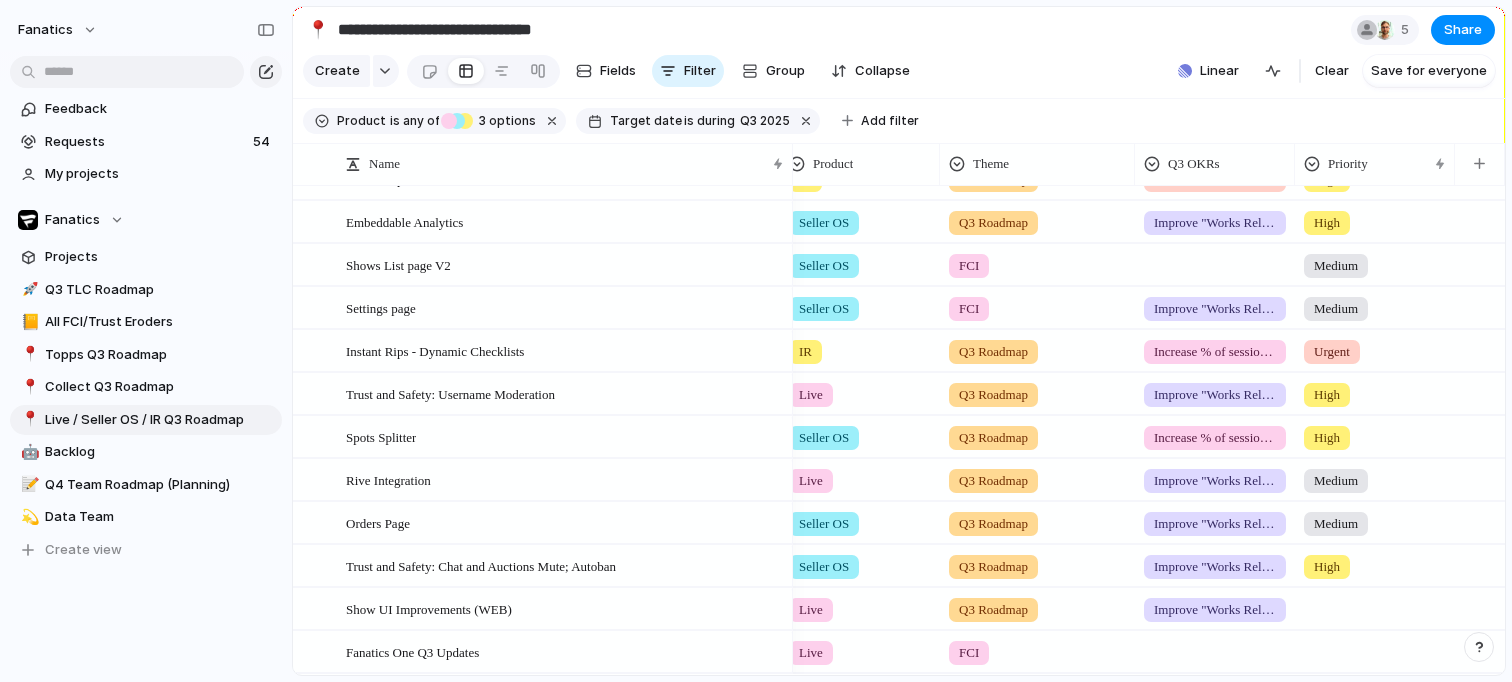 click on "Medium" at bounding box center [1336, 309] 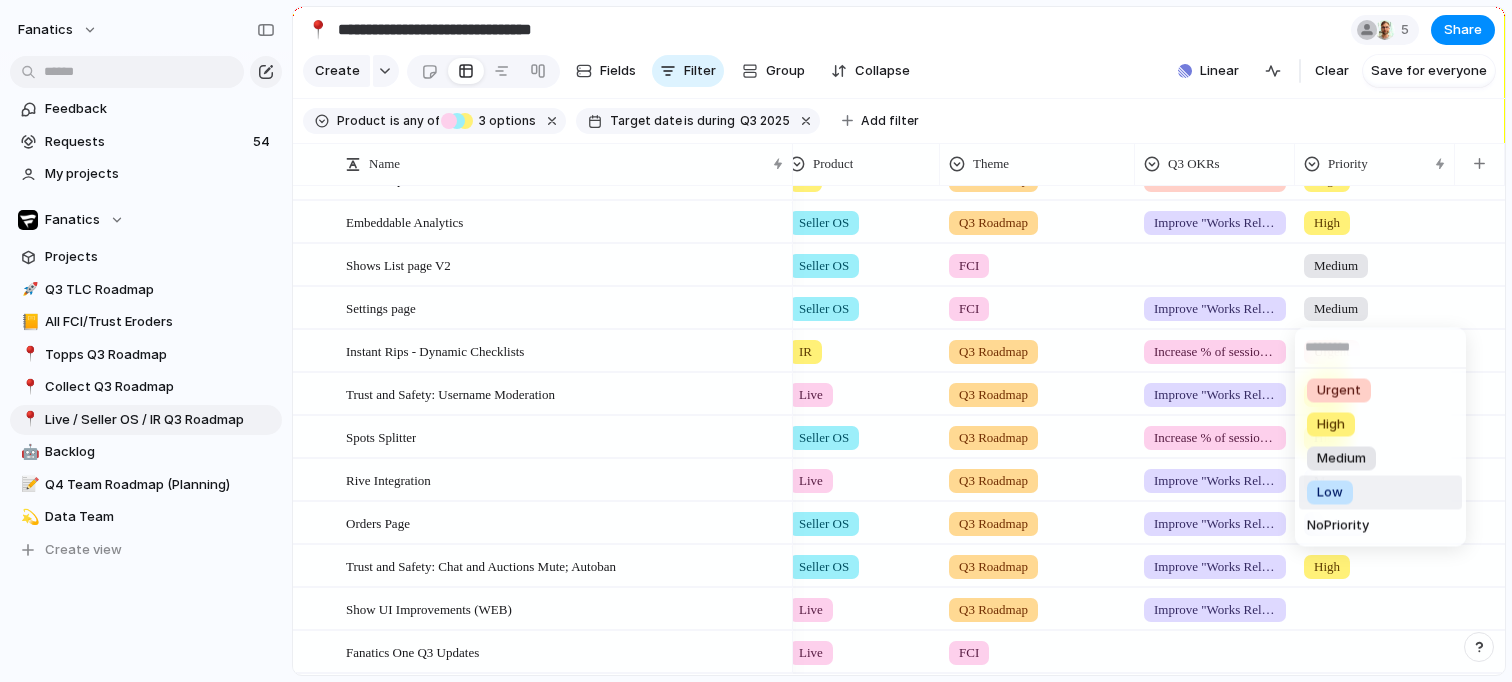 click on "Low" at bounding box center (1330, 493) 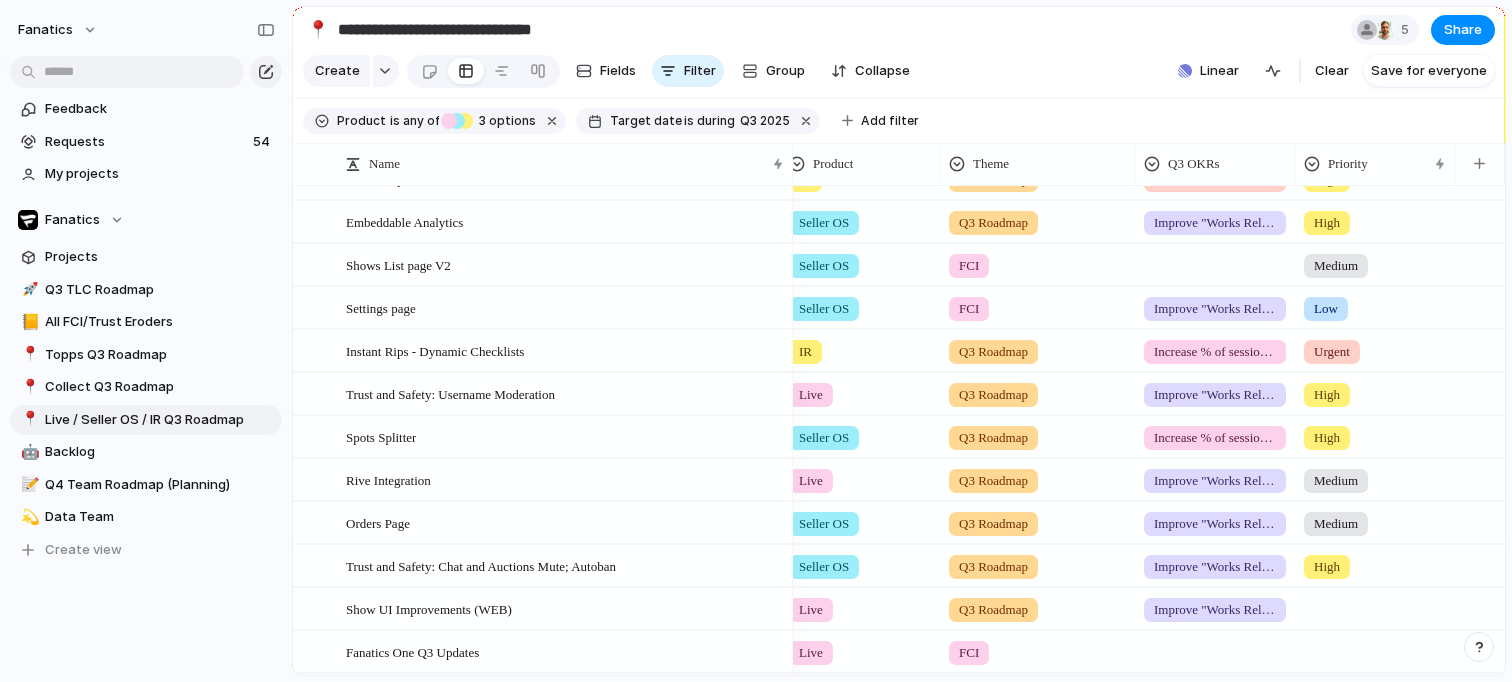 click on "Medium" at bounding box center [1336, 266] 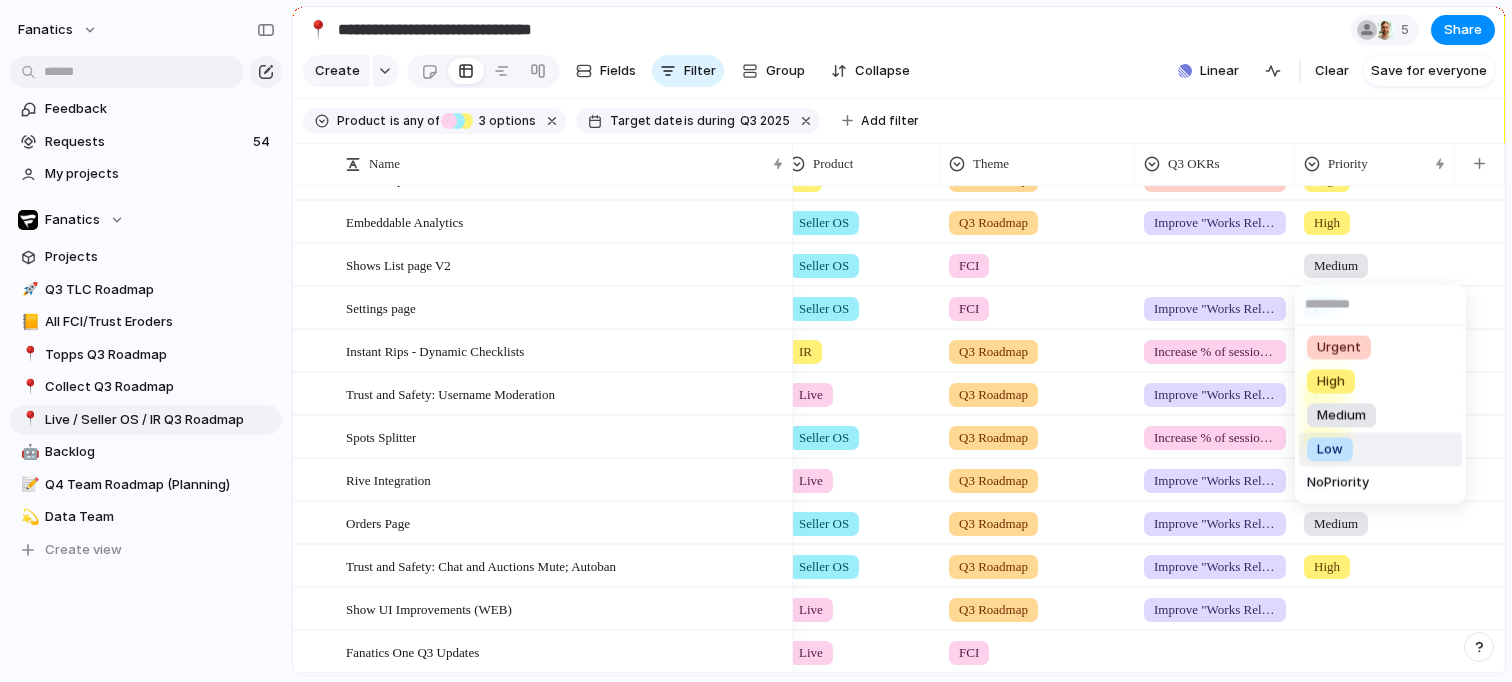 click on "Low" at bounding box center [1330, 450] 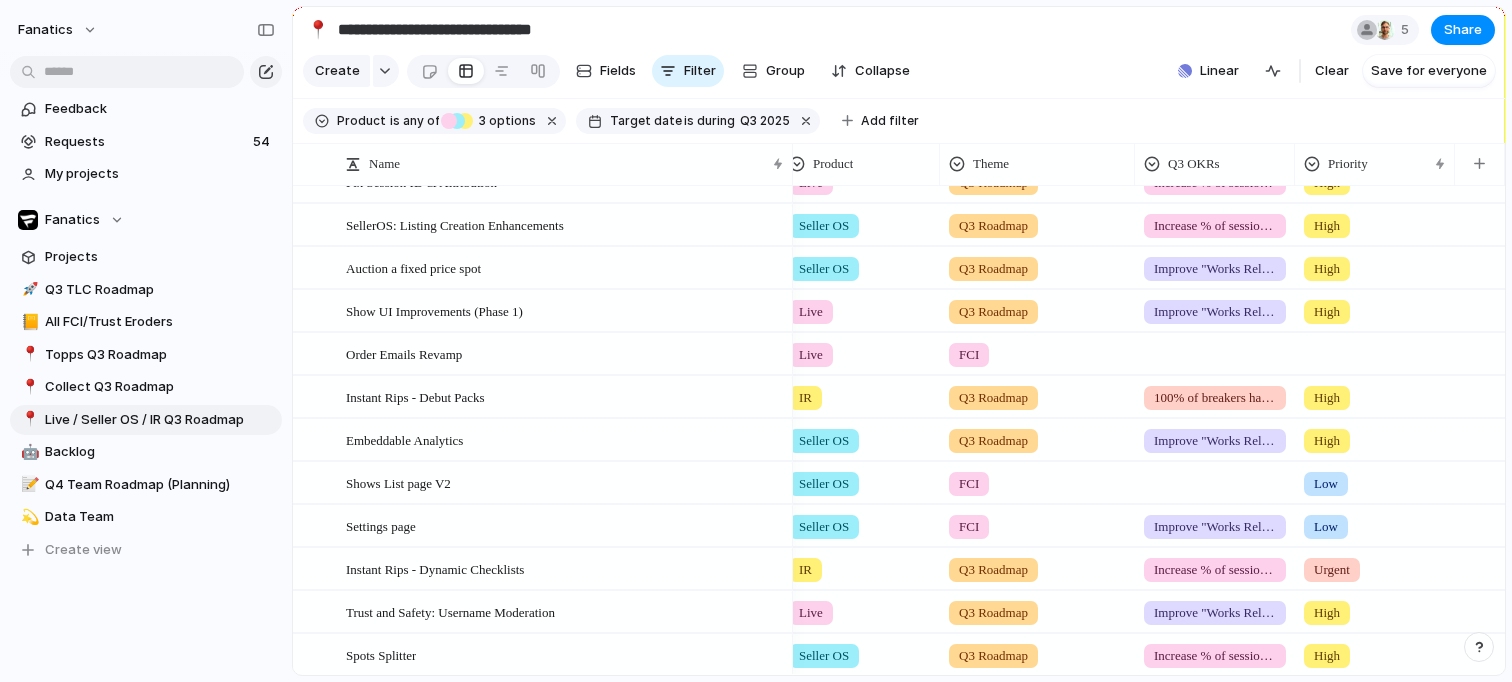 click at bounding box center (1375, 350) 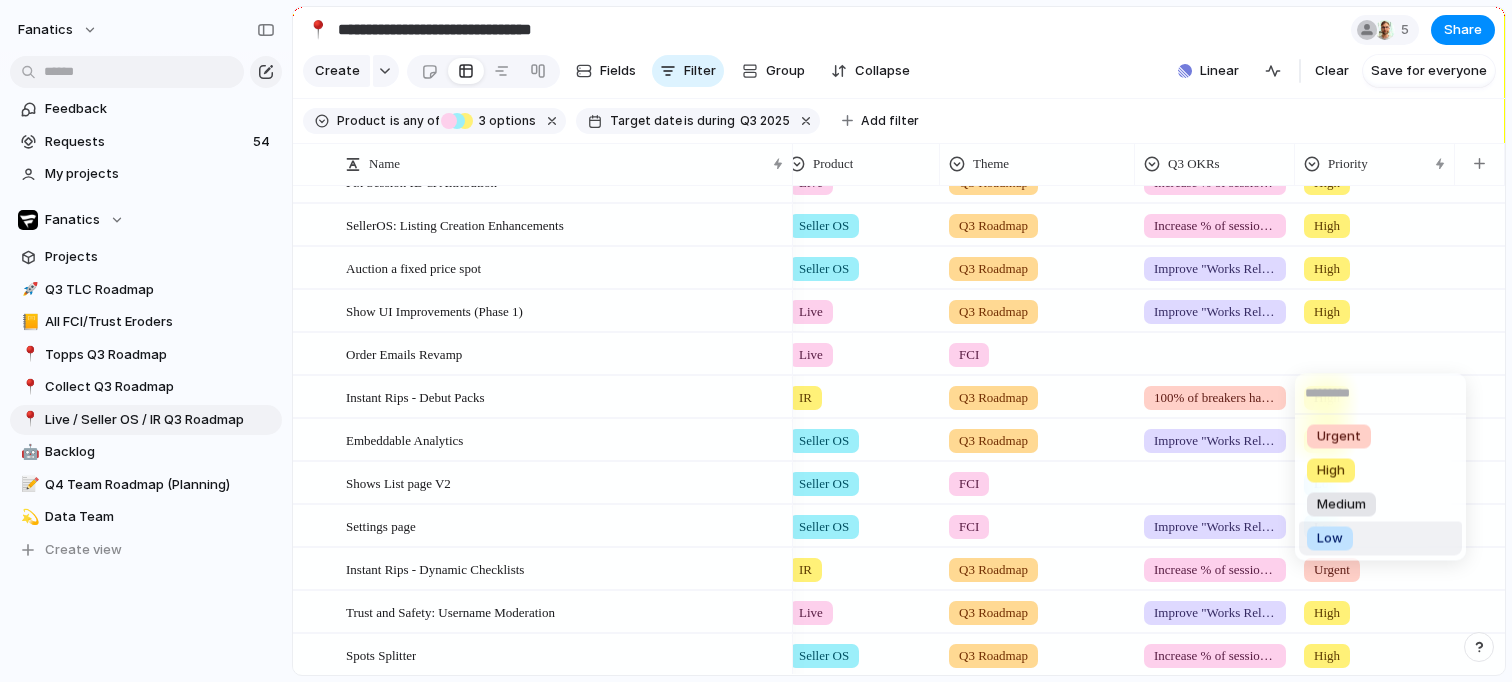click on "Low" at bounding box center (1380, 539) 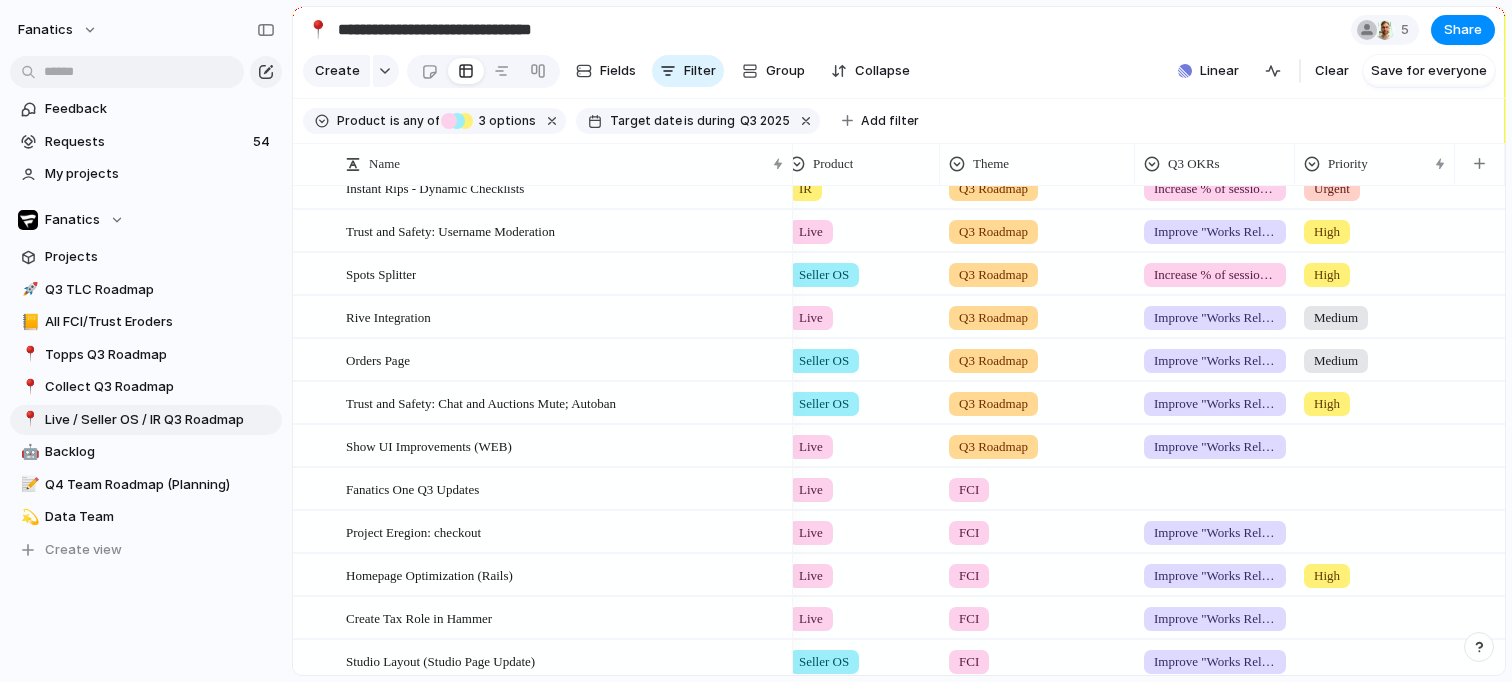 click on "Medium" at bounding box center (1336, 318) 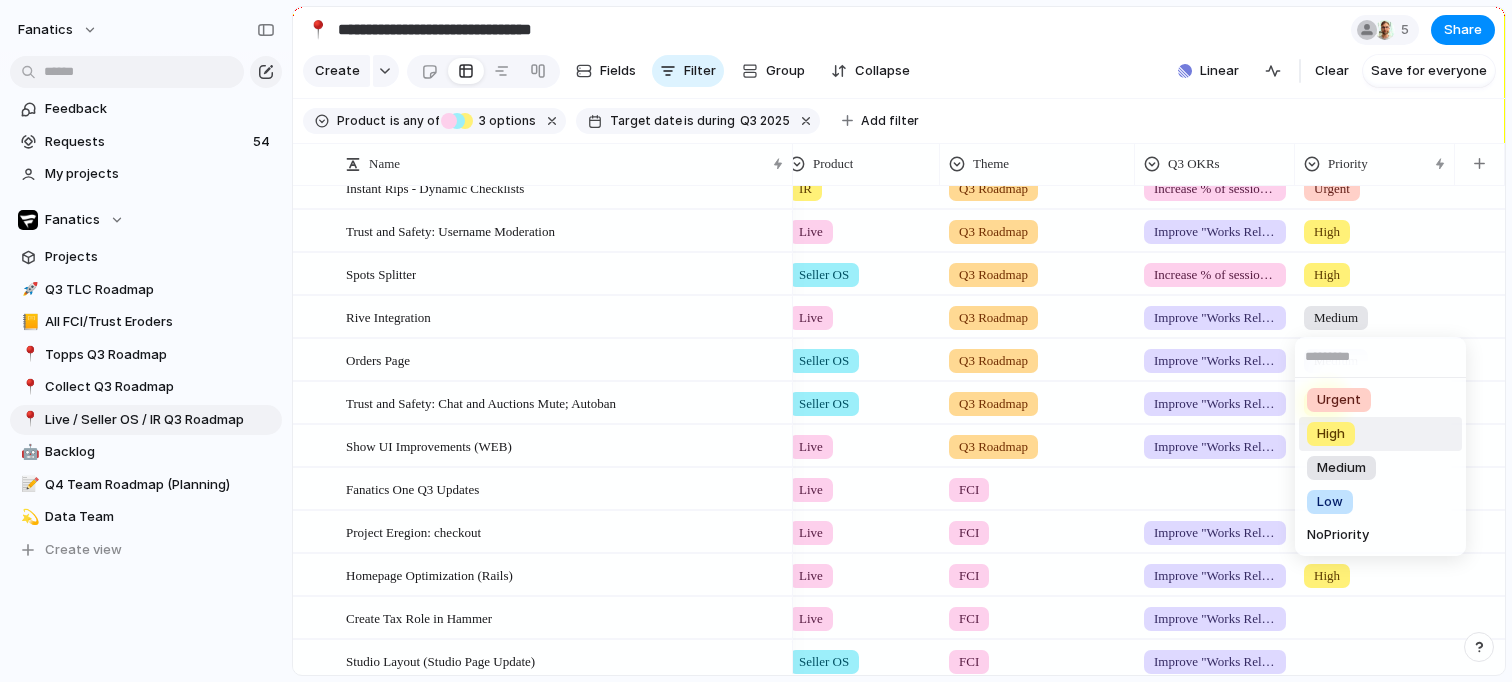 click on "High" at bounding box center (1380, 434) 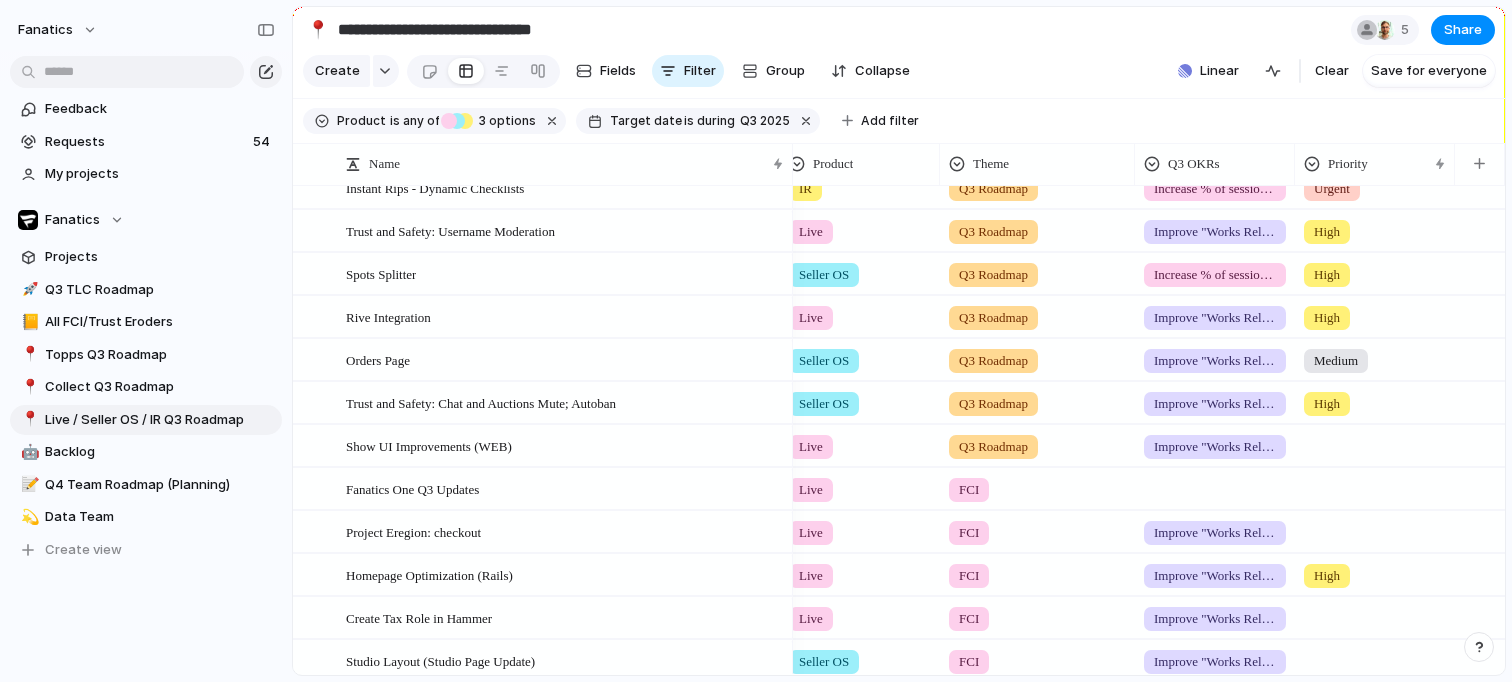 click on "Medium" at bounding box center [1336, 361] 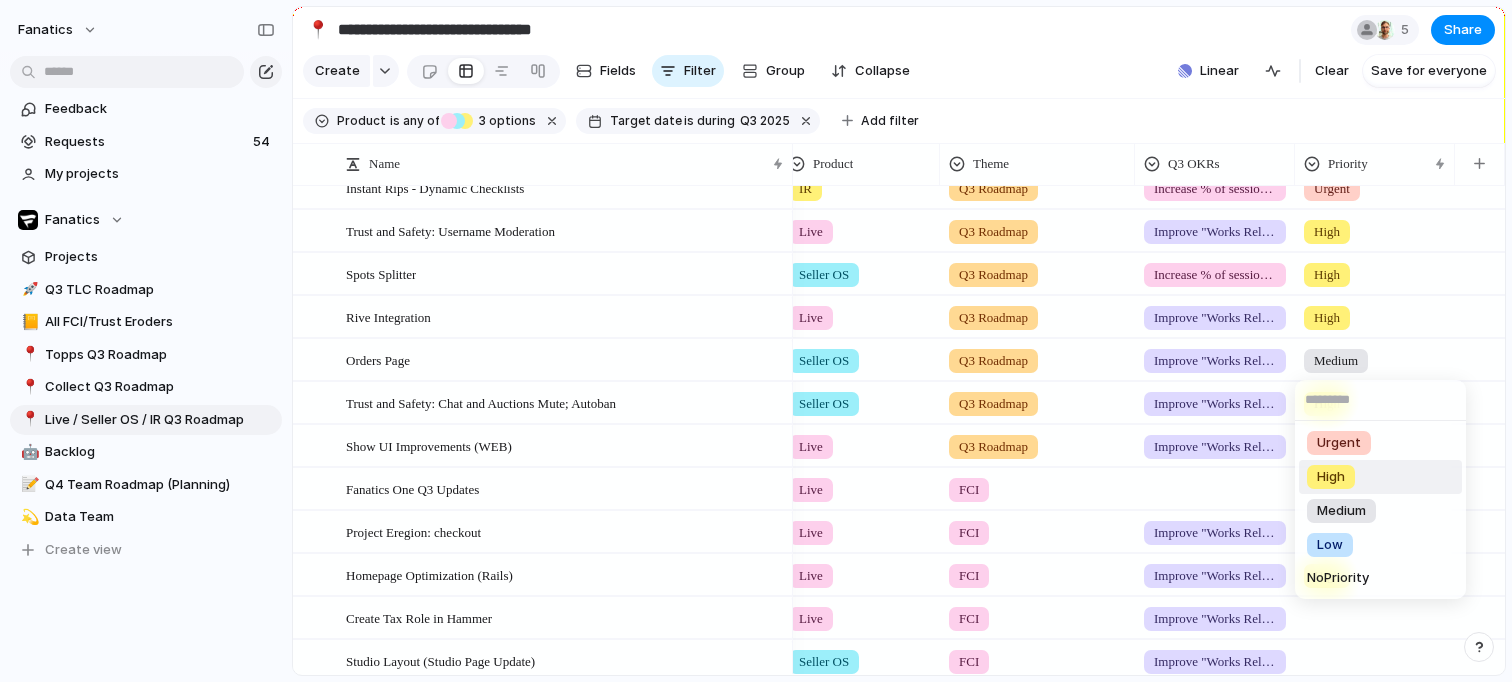 click on "High" at bounding box center (1331, 477) 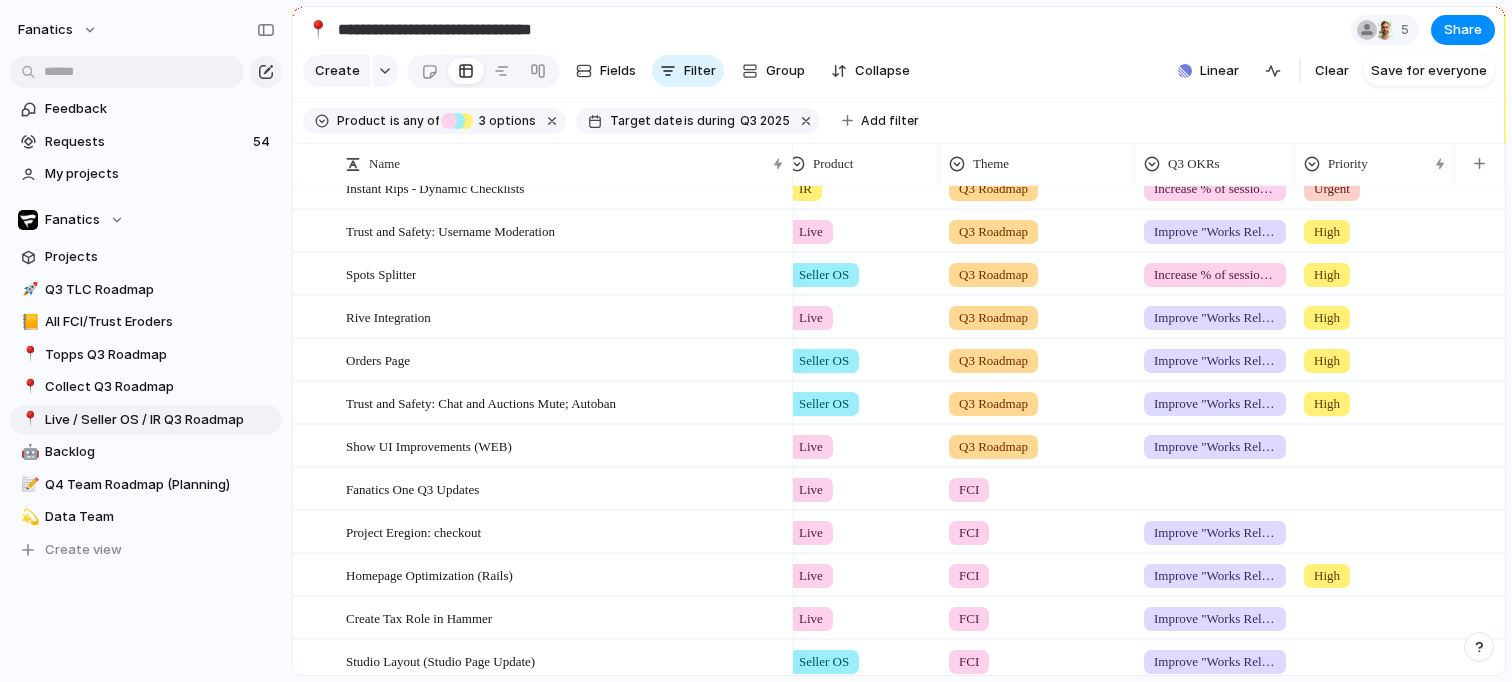 click on "High" at bounding box center [1327, 404] 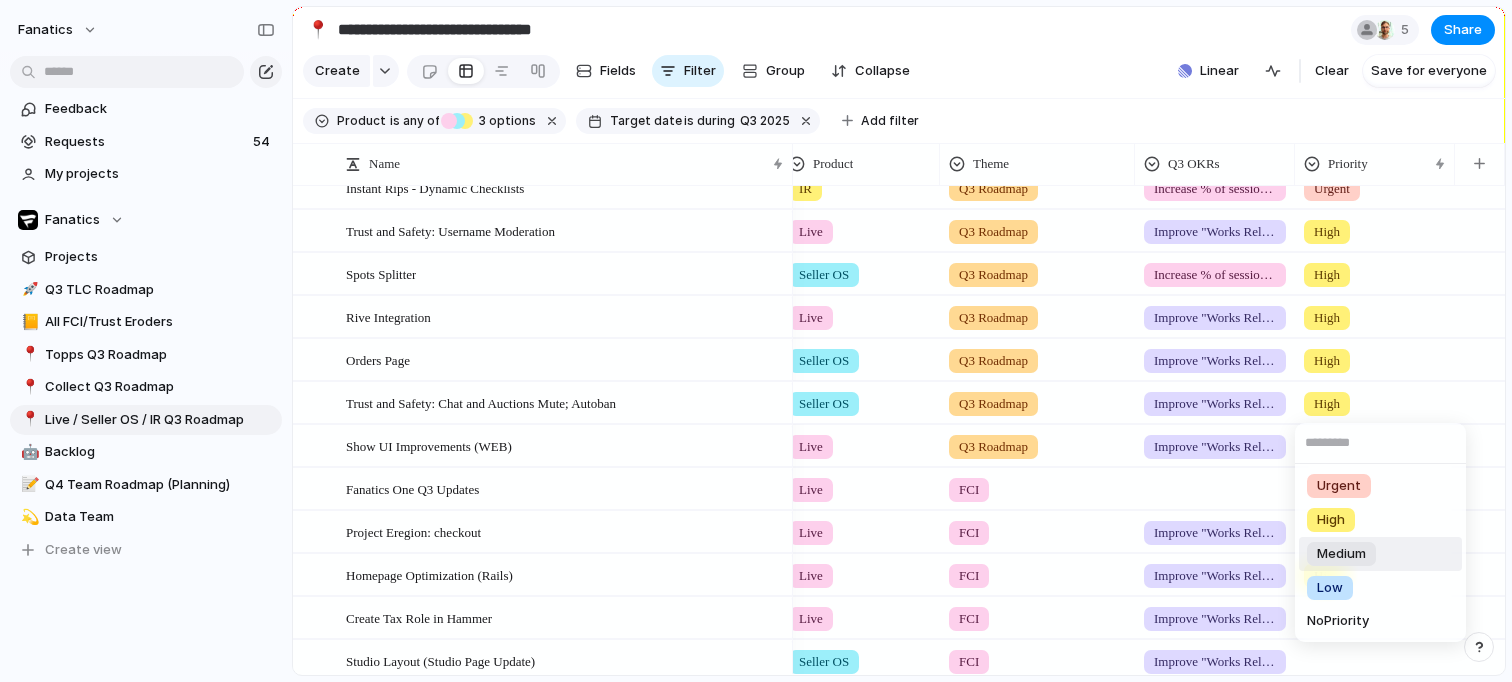 click on "Medium" at bounding box center [1341, 554] 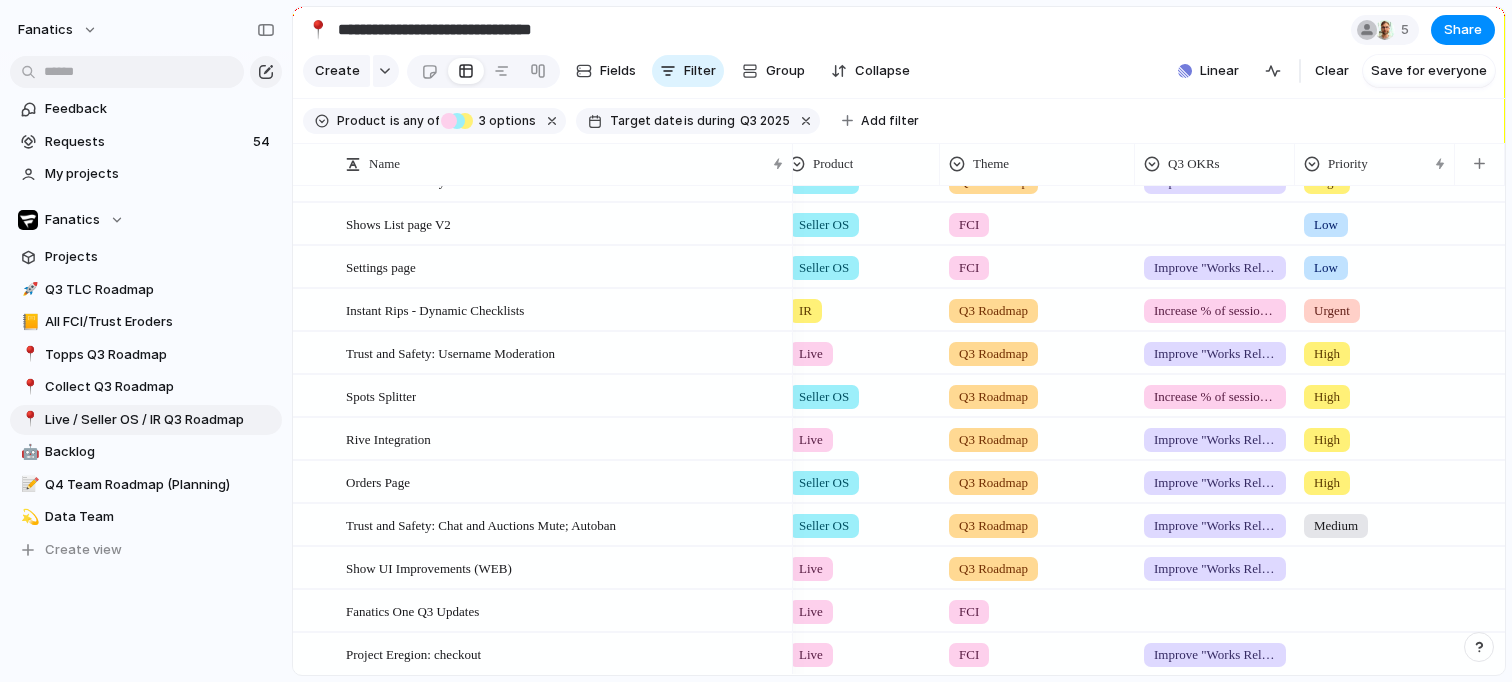 click on "High" at bounding box center [1327, 354] 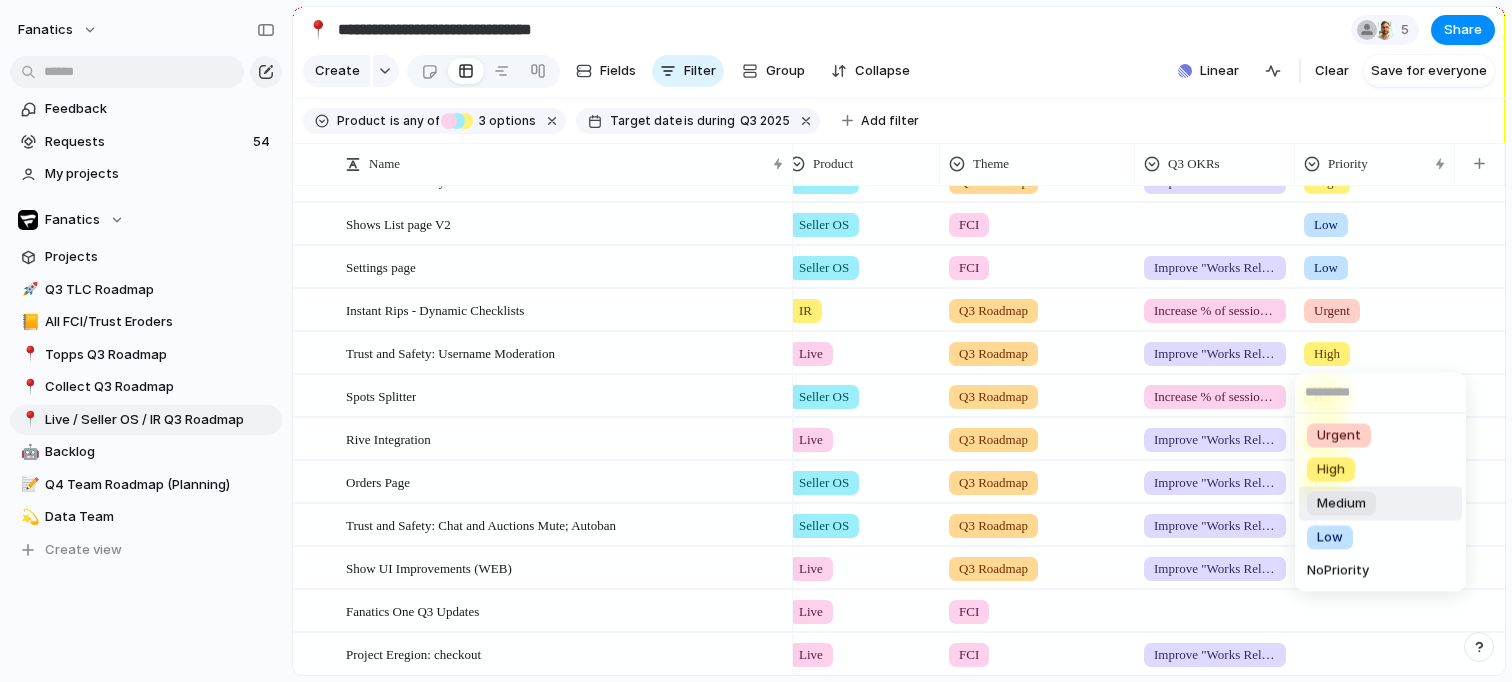 click on "Medium" at bounding box center (1341, 504) 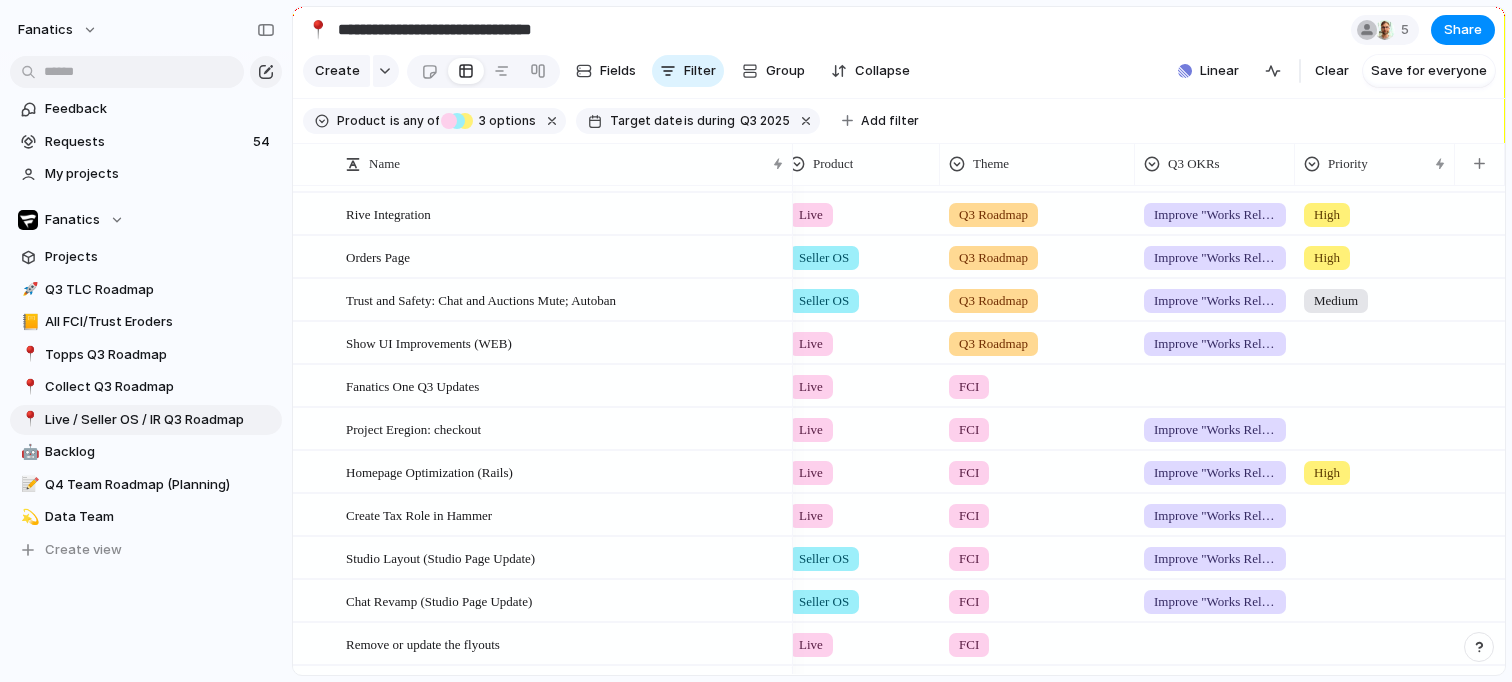 click at bounding box center (1375, 339) 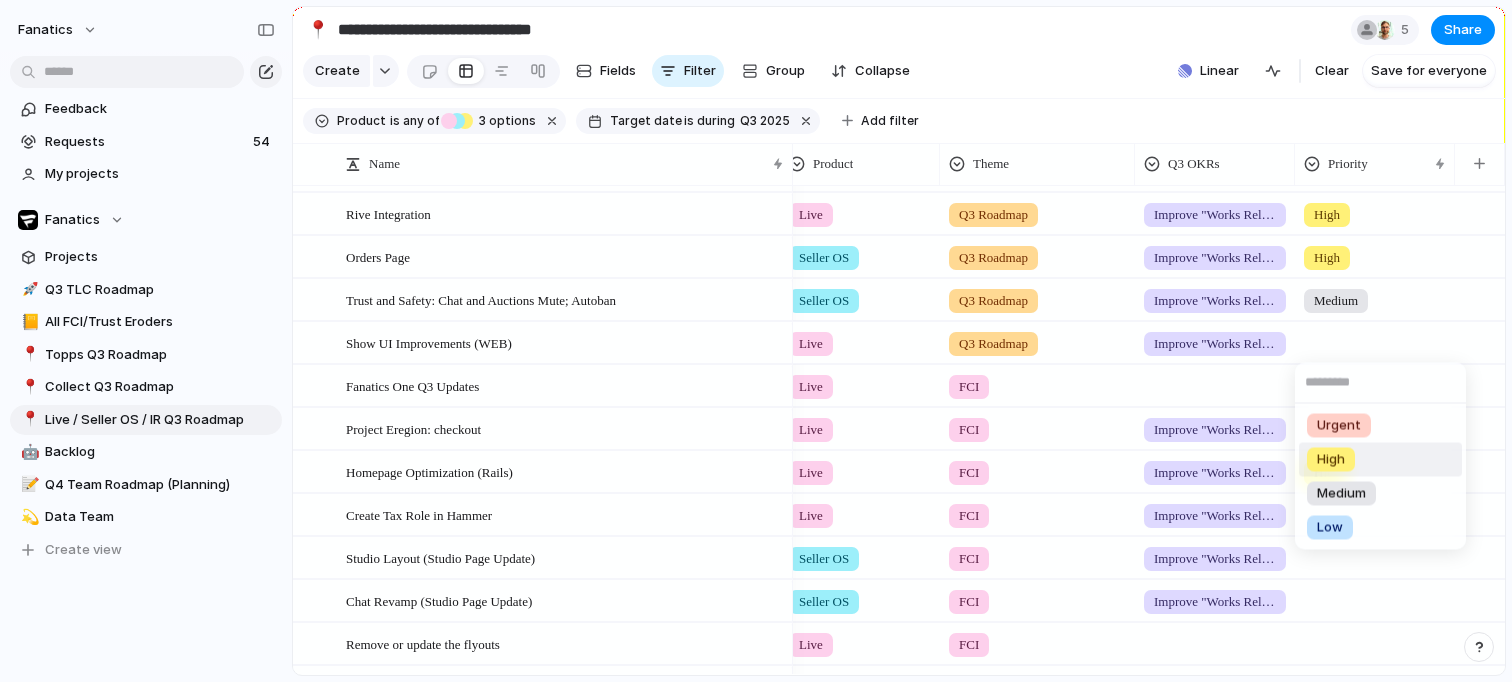 click on "High" at bounding box center (1331, 460) 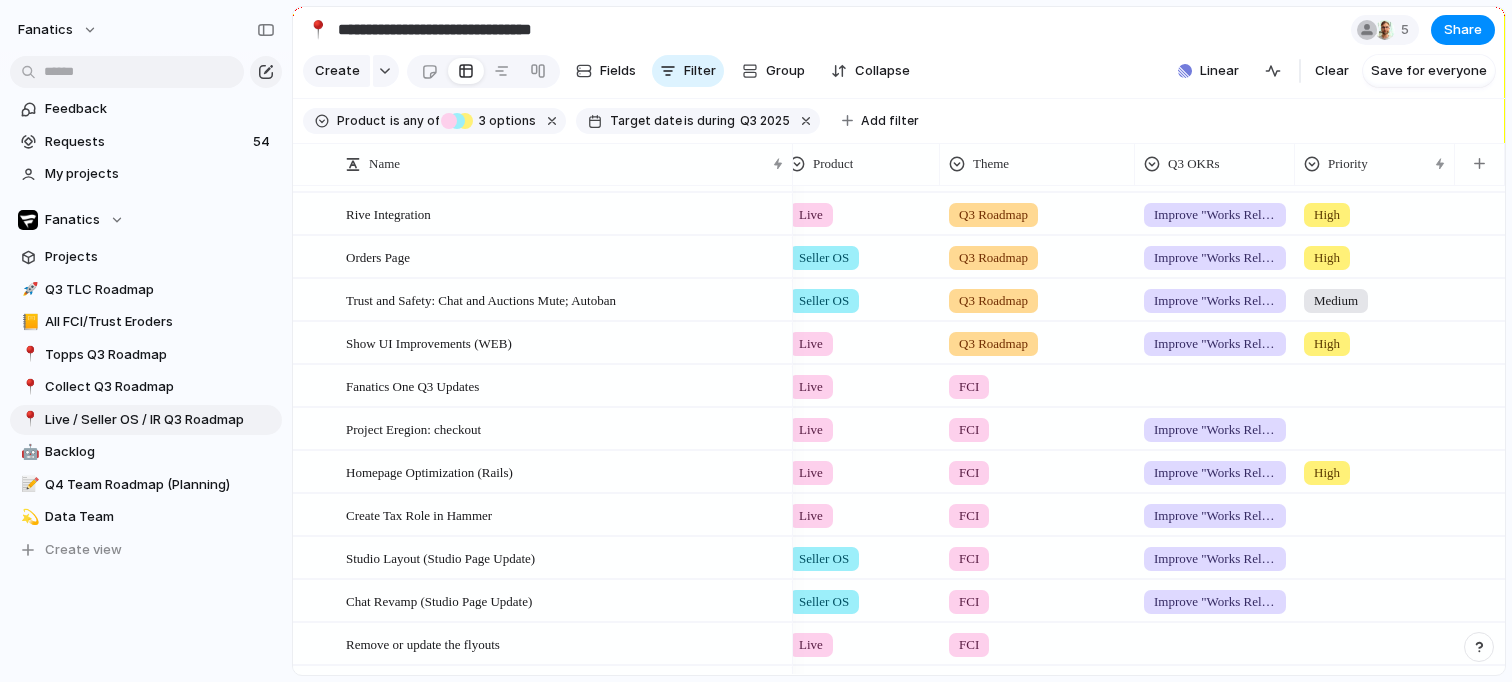click at bounding box center [1375, 425] 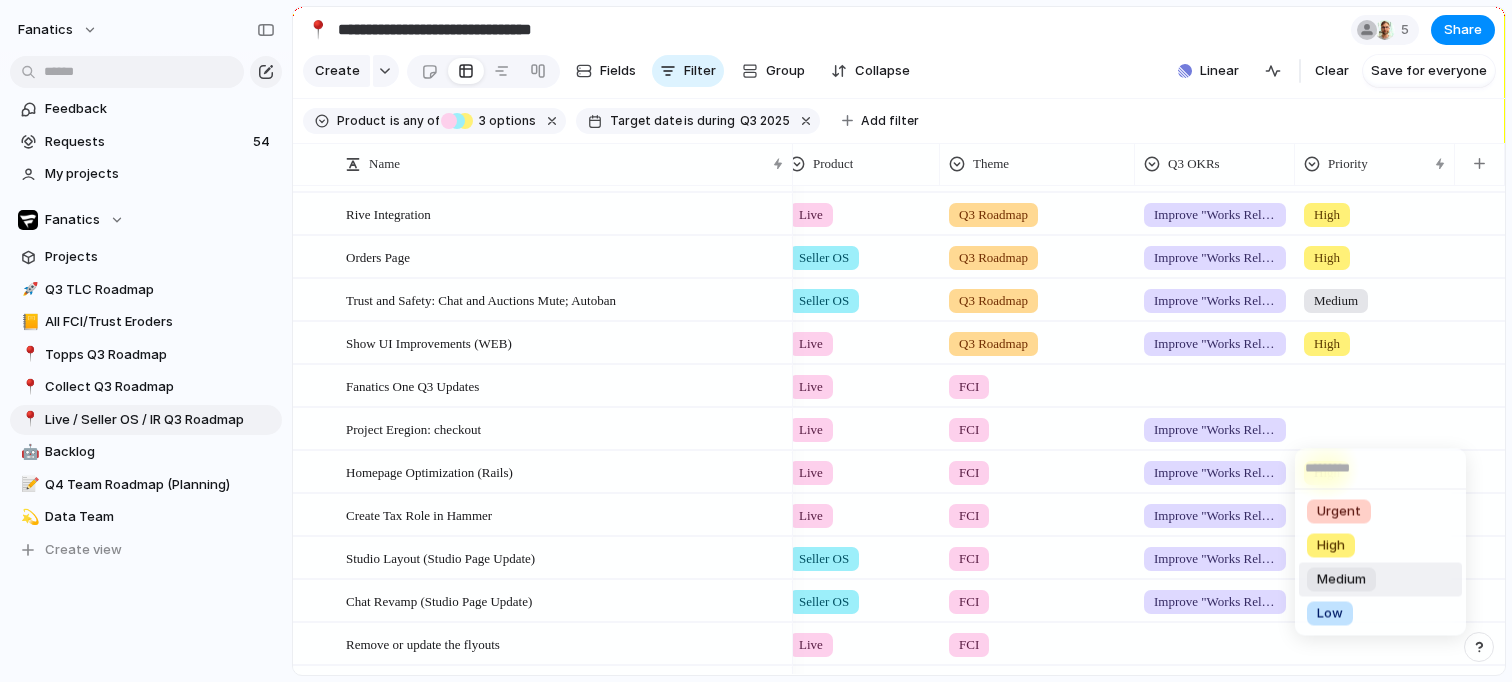 click on "Medium" at bounding box center [1341, 580] 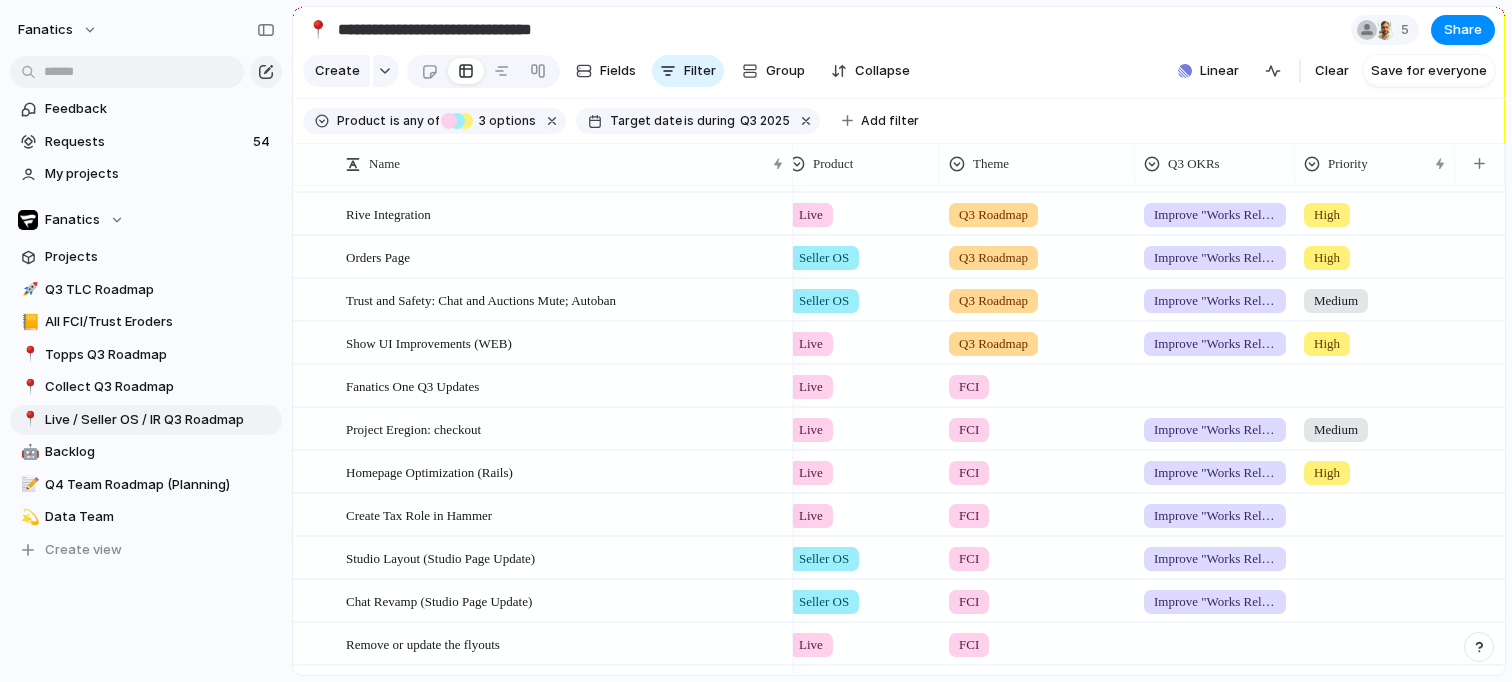 click at bounding box center (1375, 382) 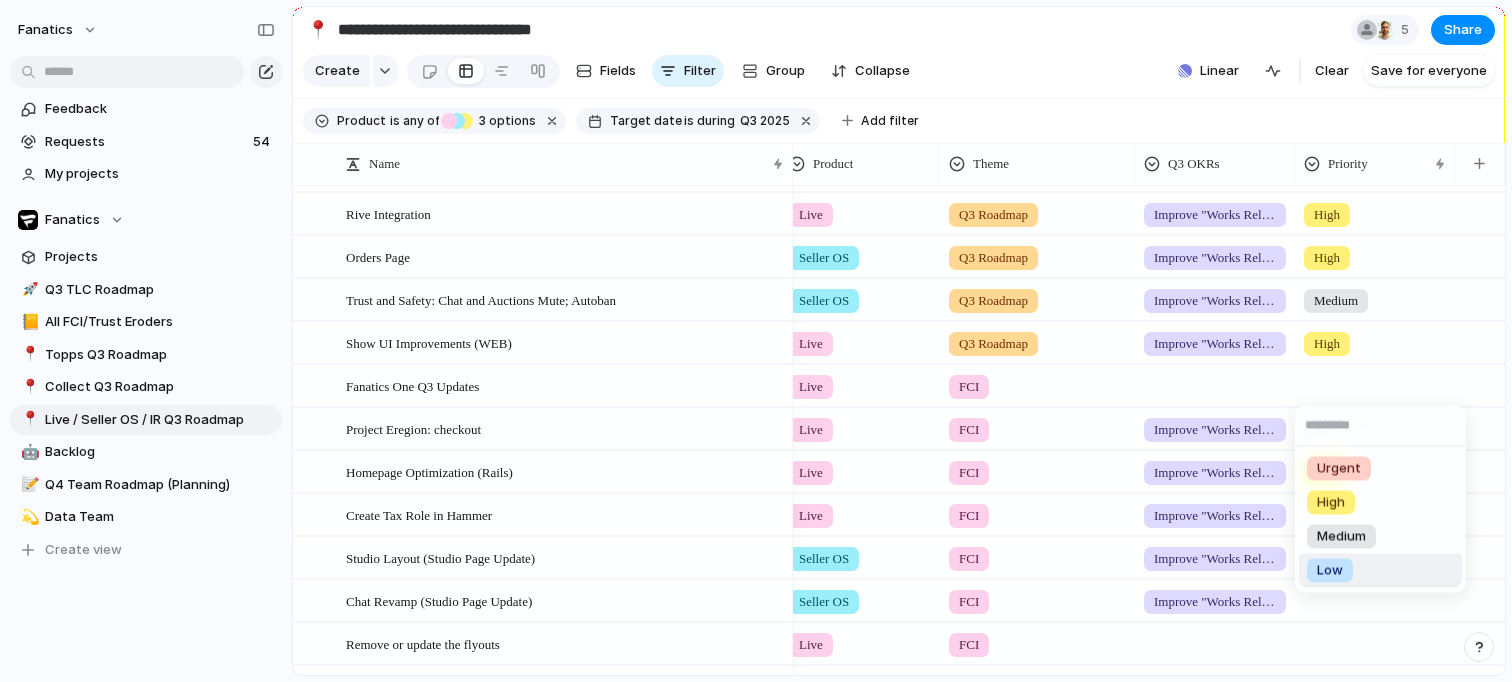 click on "Low" at bounding box center (1330, 571) 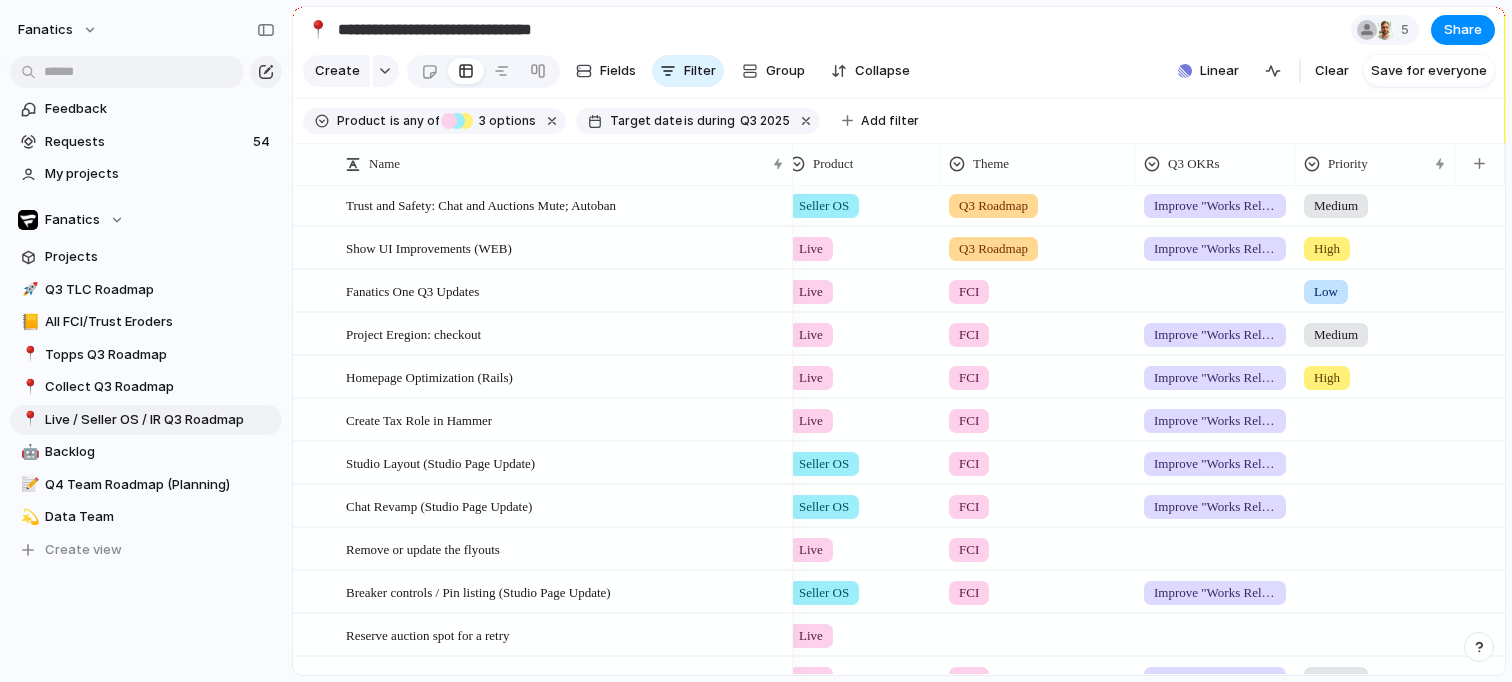 click on "Medium" at bounding box center [1336, 335] 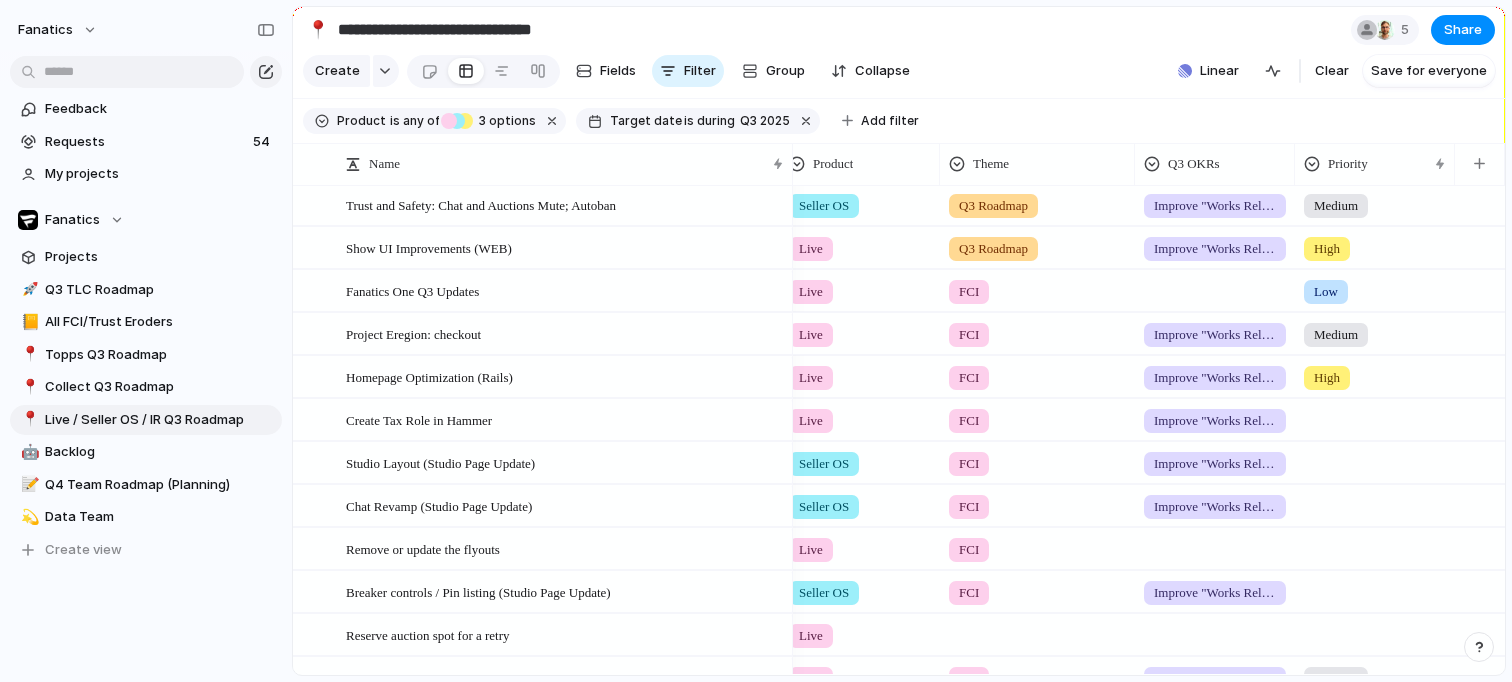 click on "Urgent   High   Medium   Low   No  Priority" at bounding box center (756, 341) 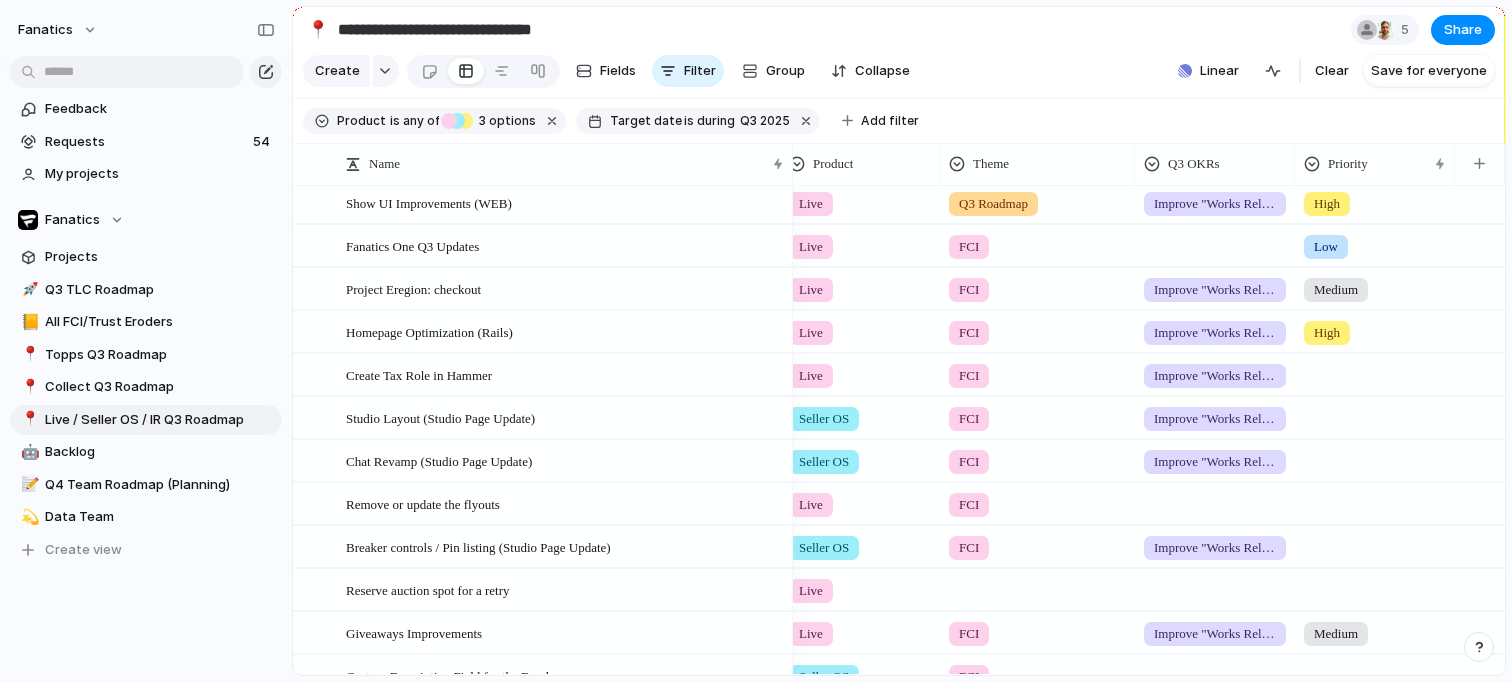 click on "High" at bounding box center [1327, 333] 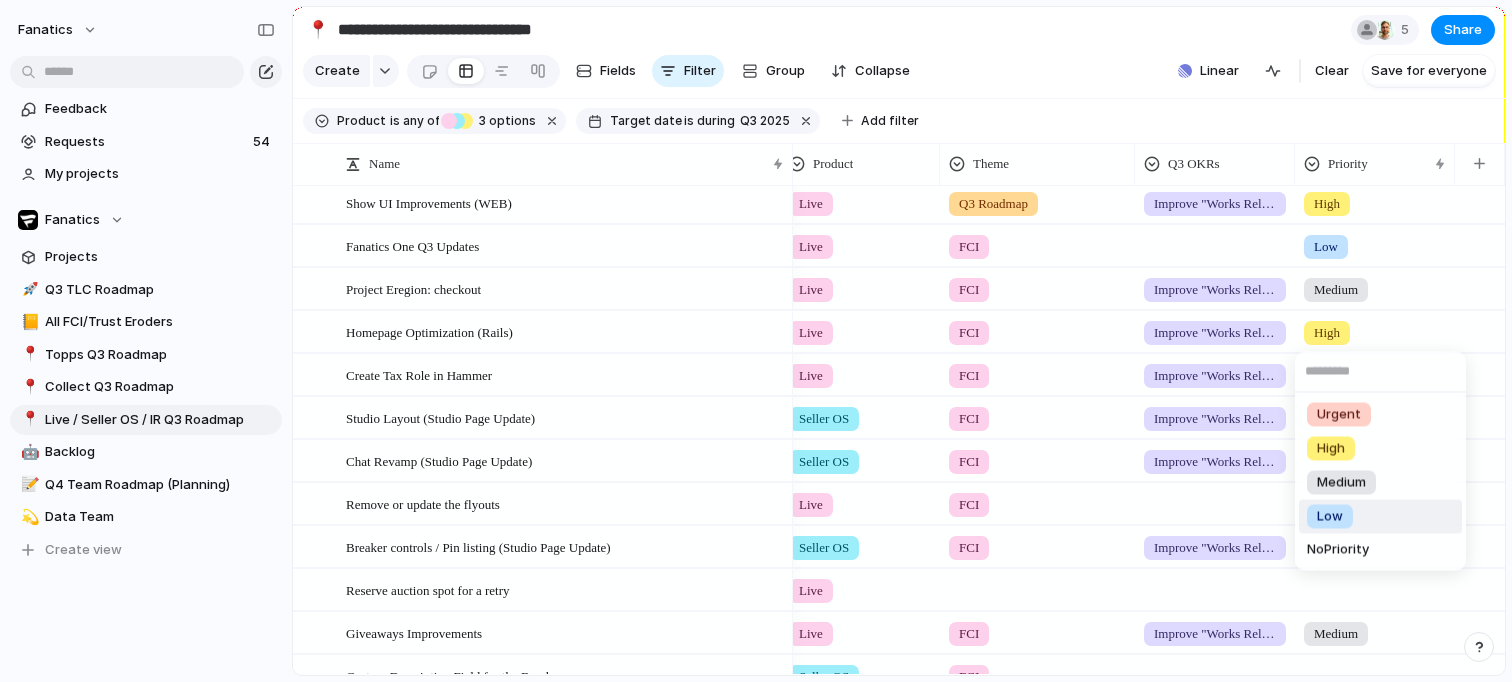 click on "Low" at bounding box center [1330, 517] 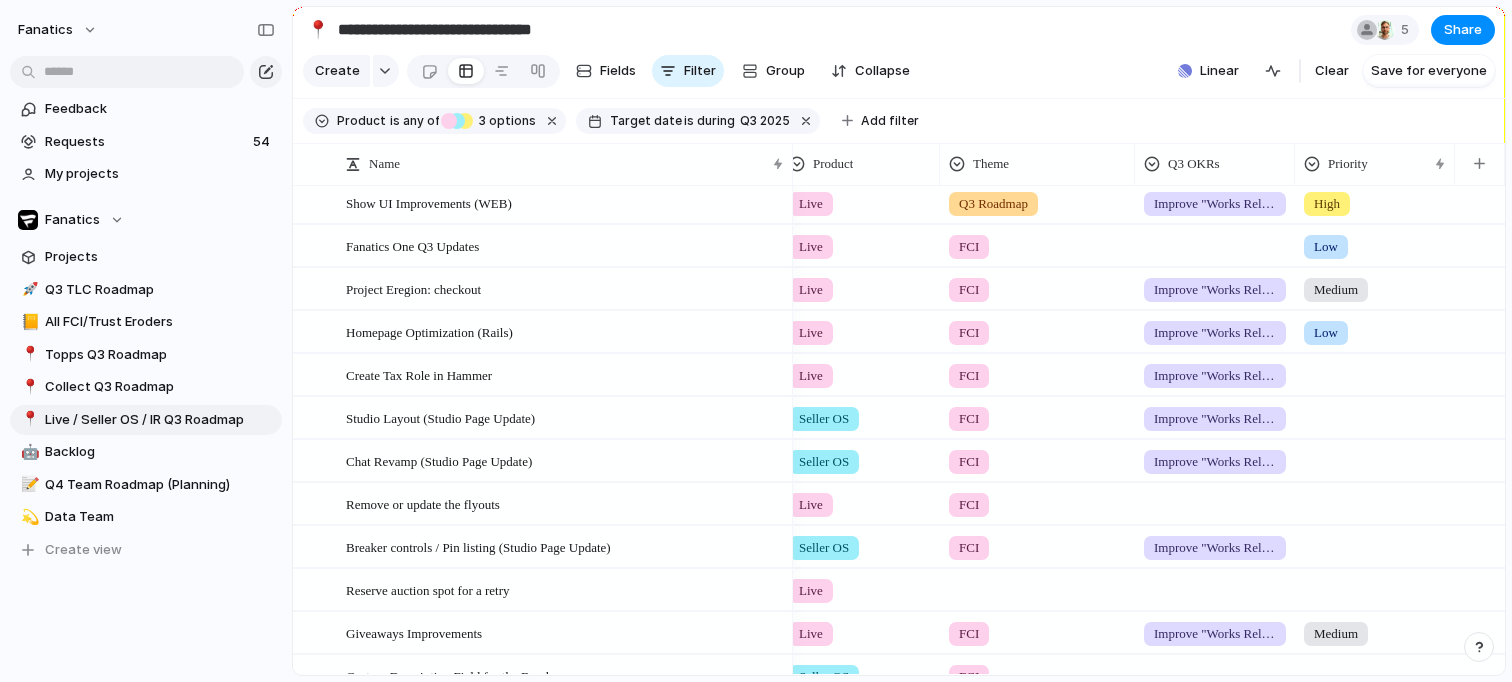 click at bounding box center (1375, 371) 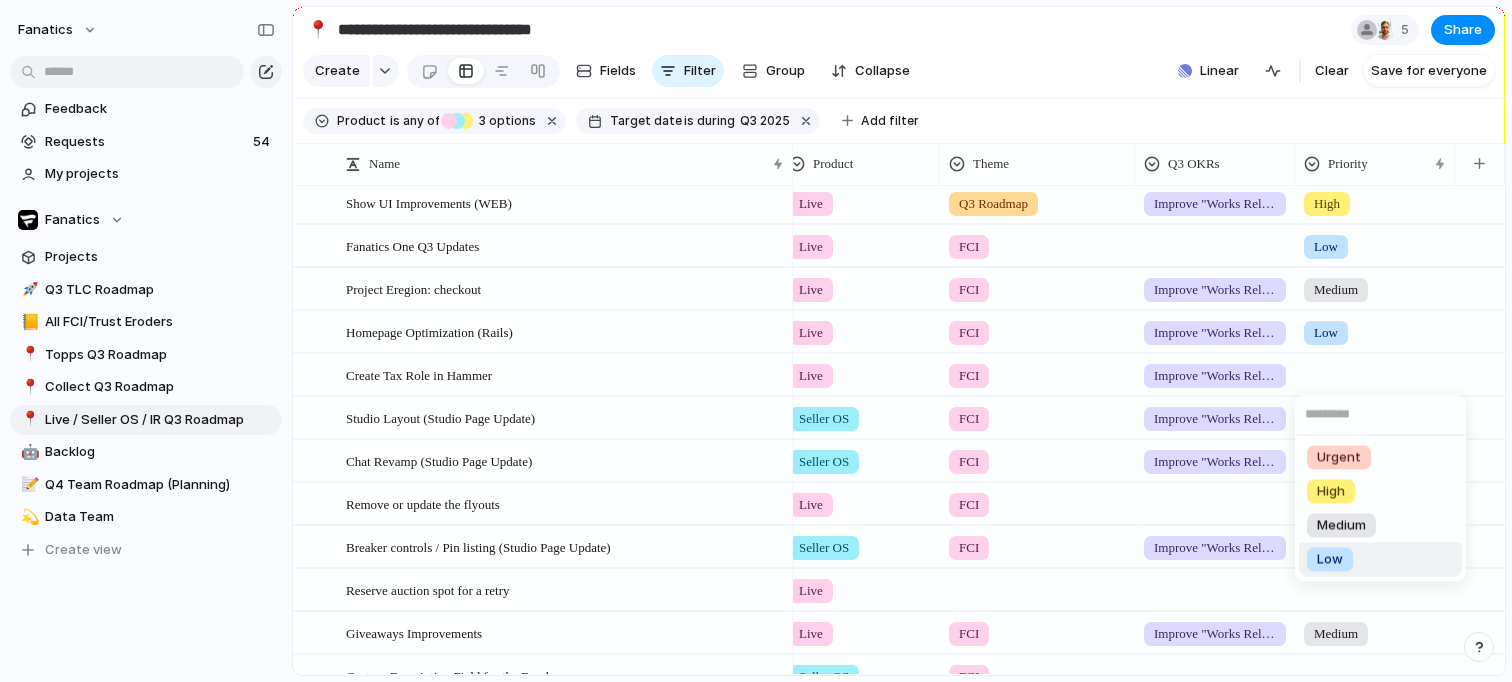 click on "Low" at bounding box center [1330, 560] 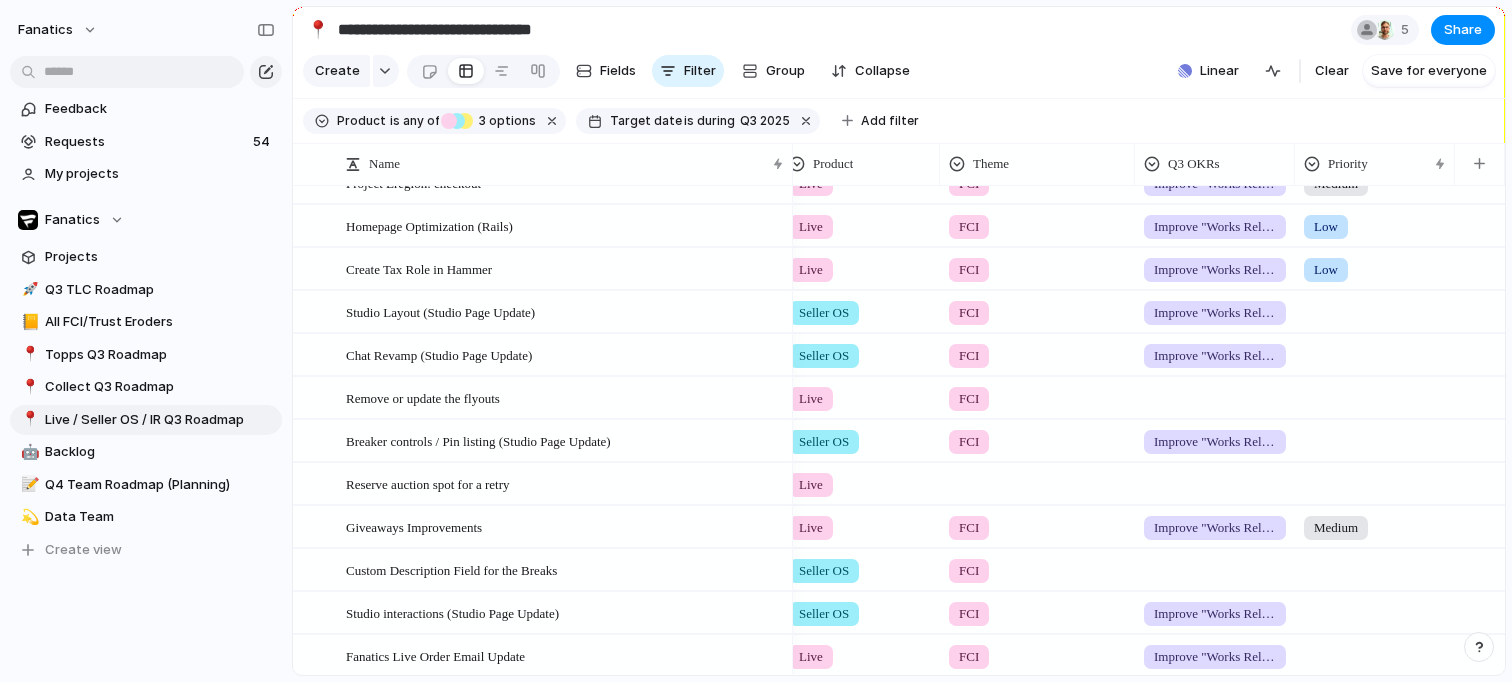 click at bounding box center [1375, 311] 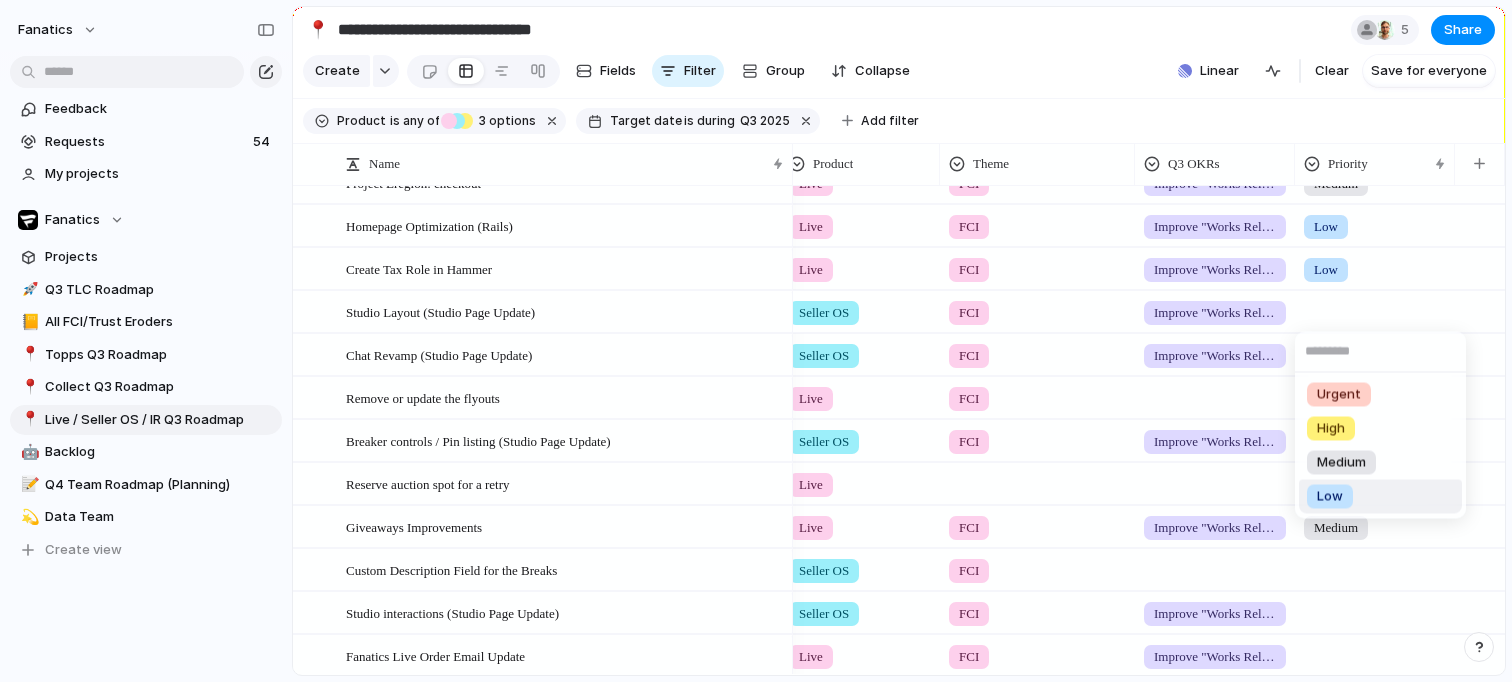 click on "Low" at bounding box center [1330, 497] 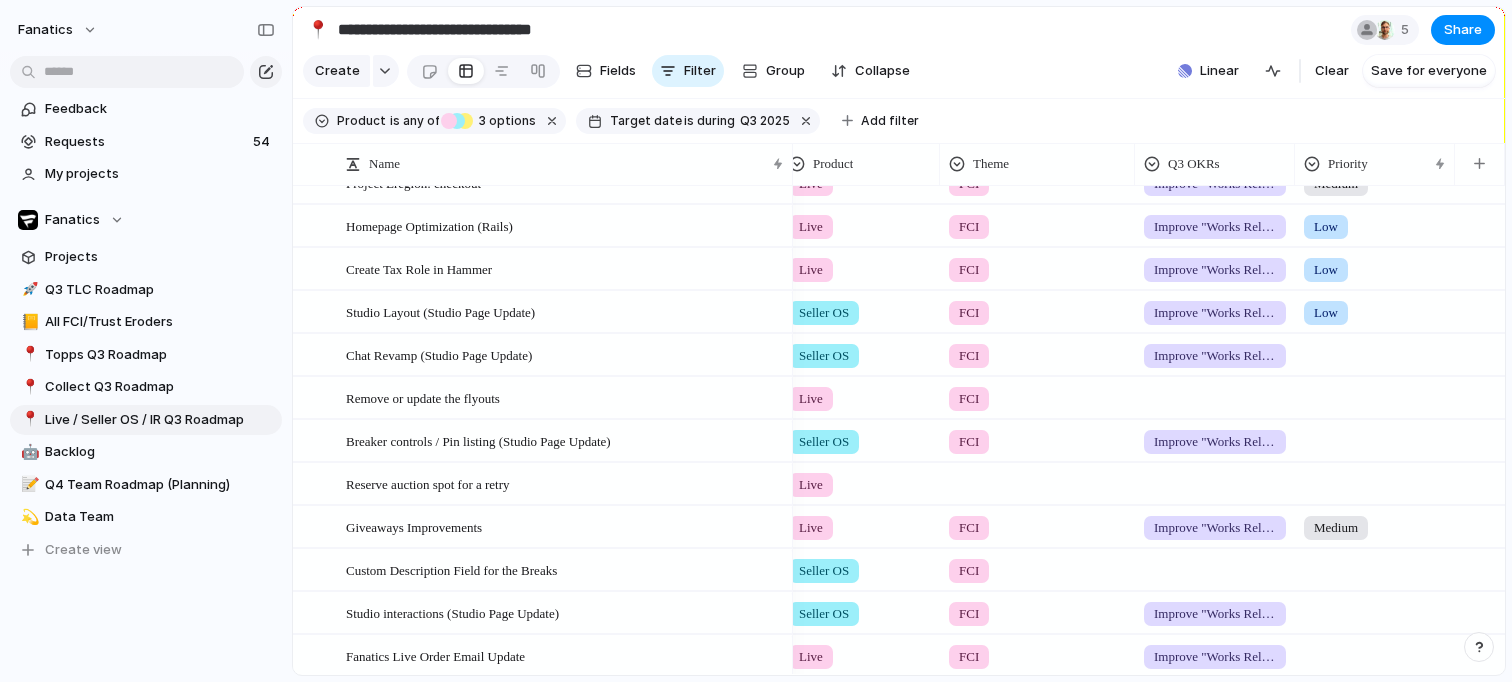 click at bounding box center [1375, 351] 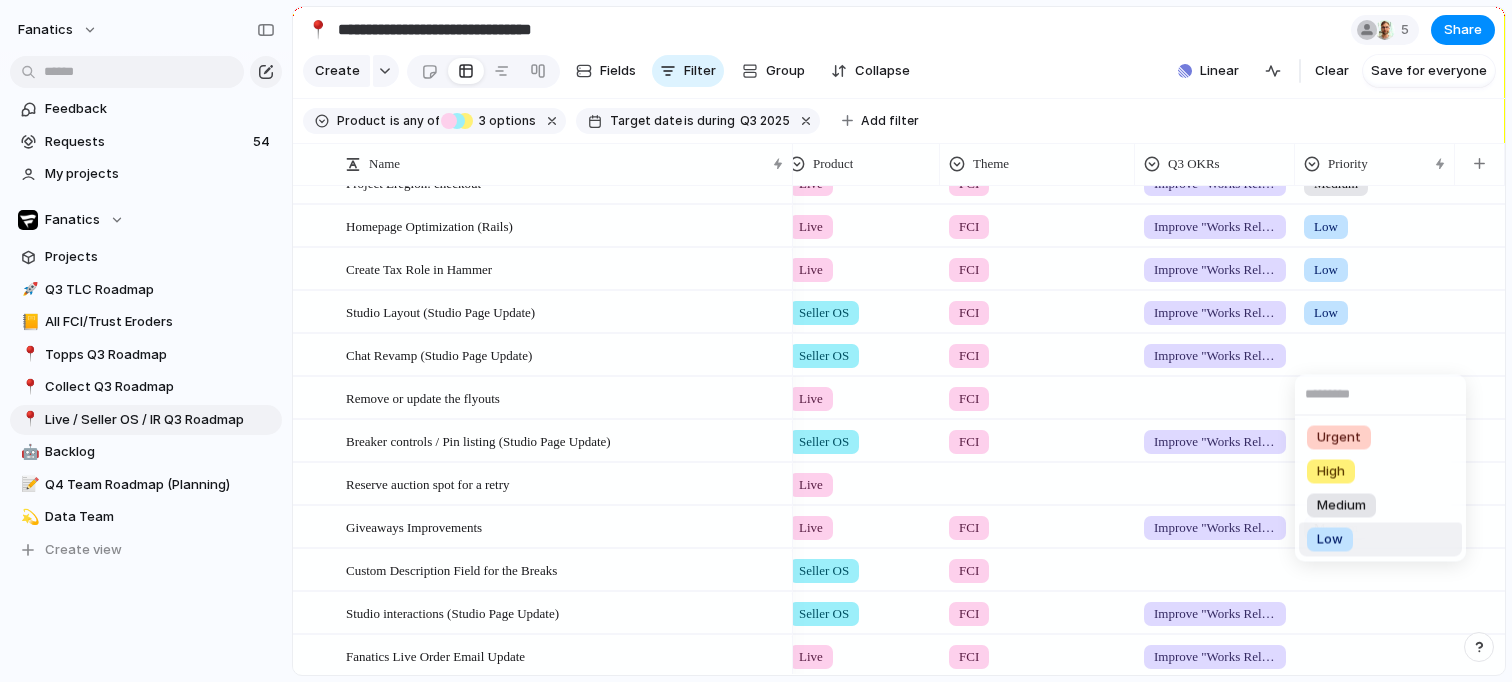 click on "Low" at bounding box center (1330, 540) 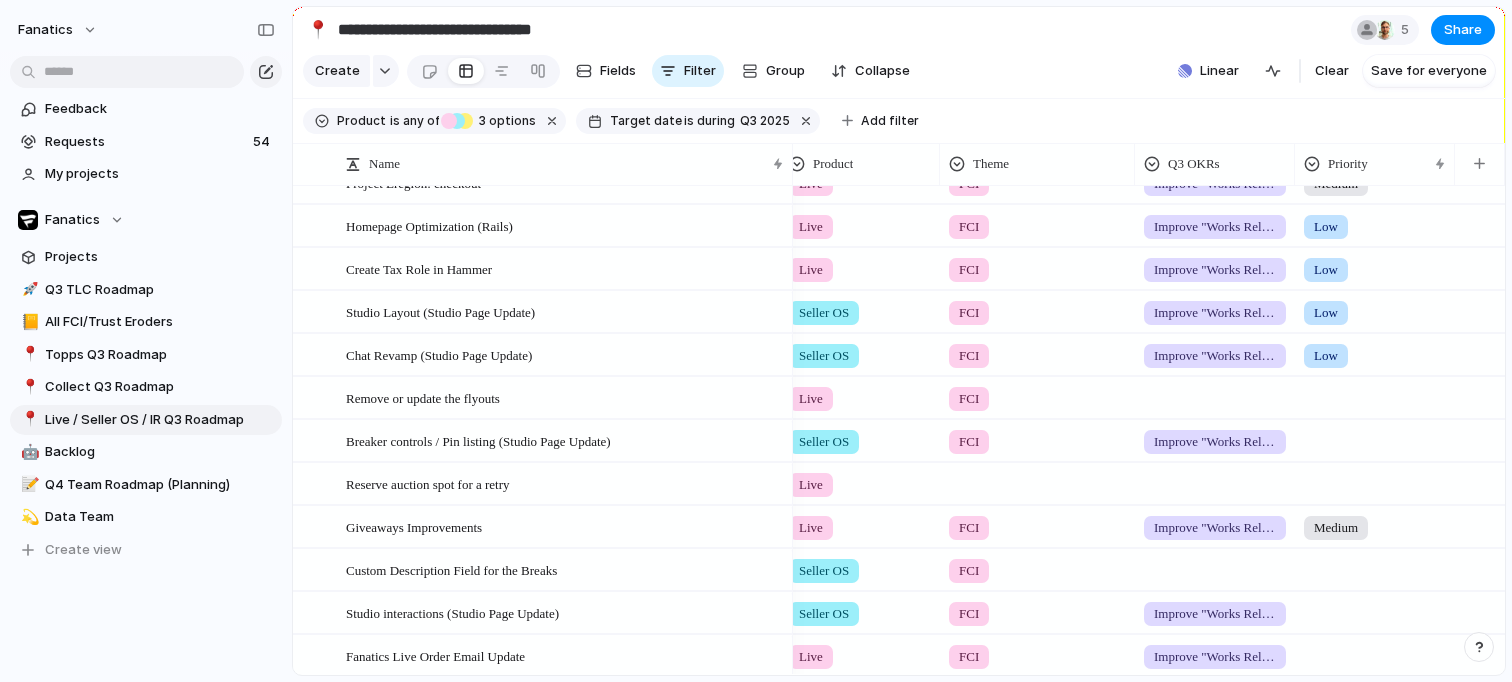 click at bounding box center [1375, 394] 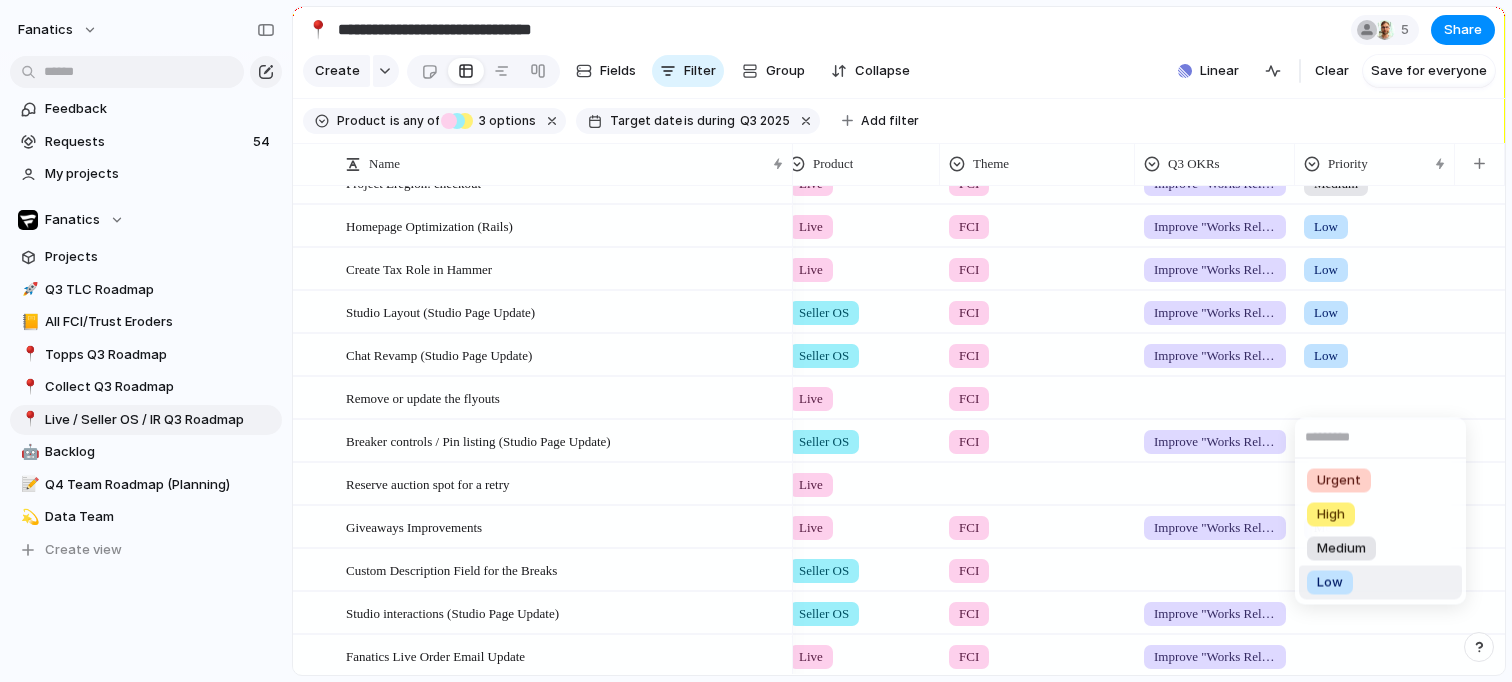 click on "Low" at bounding box center (1330, 583) 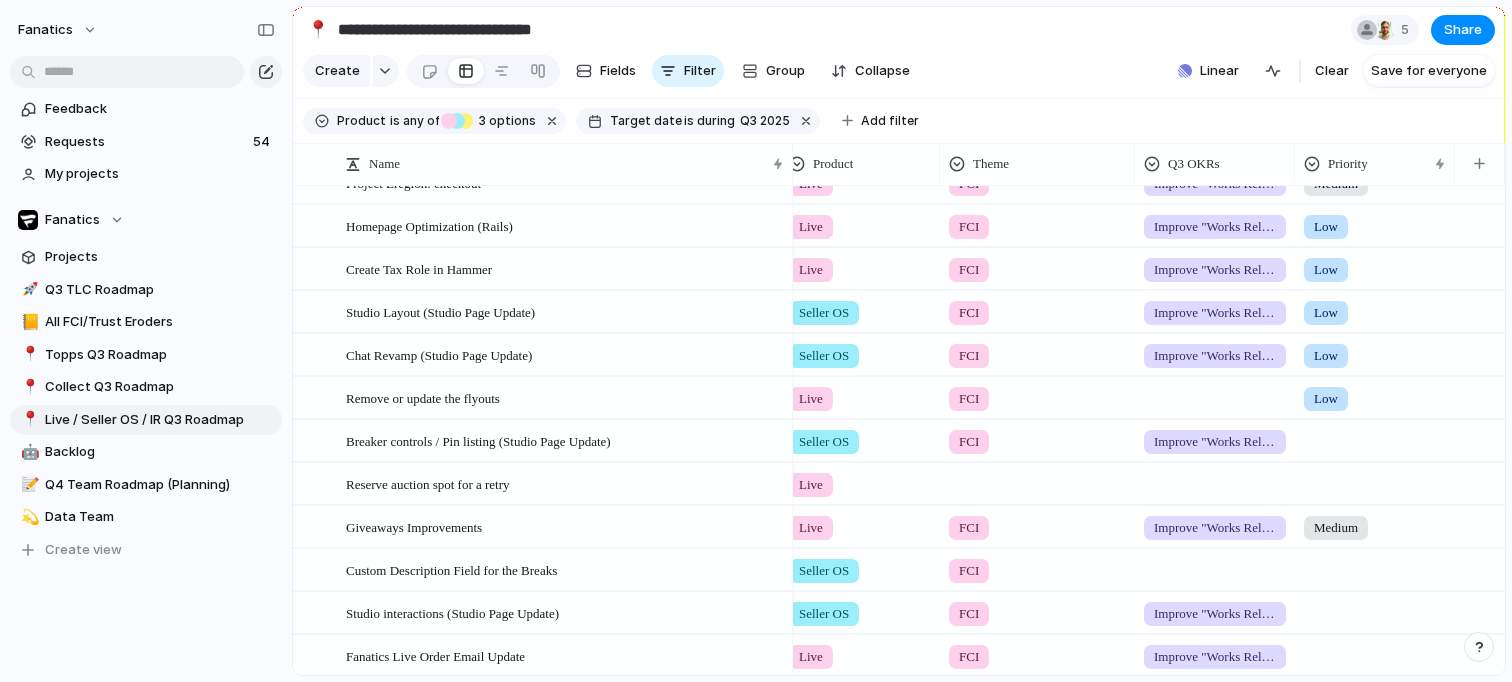 click at bounding box center [1375, 437] 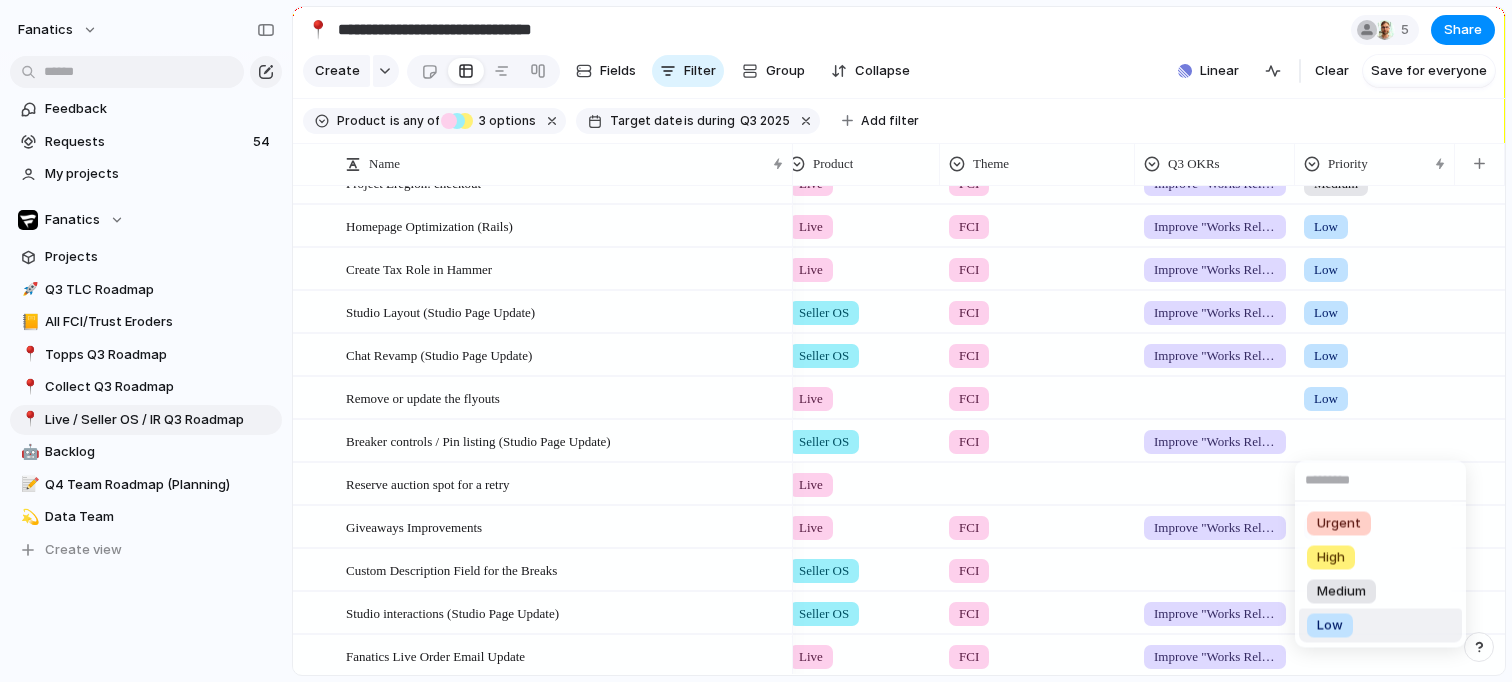 click on "Low" at bounding box center [1330, 626] 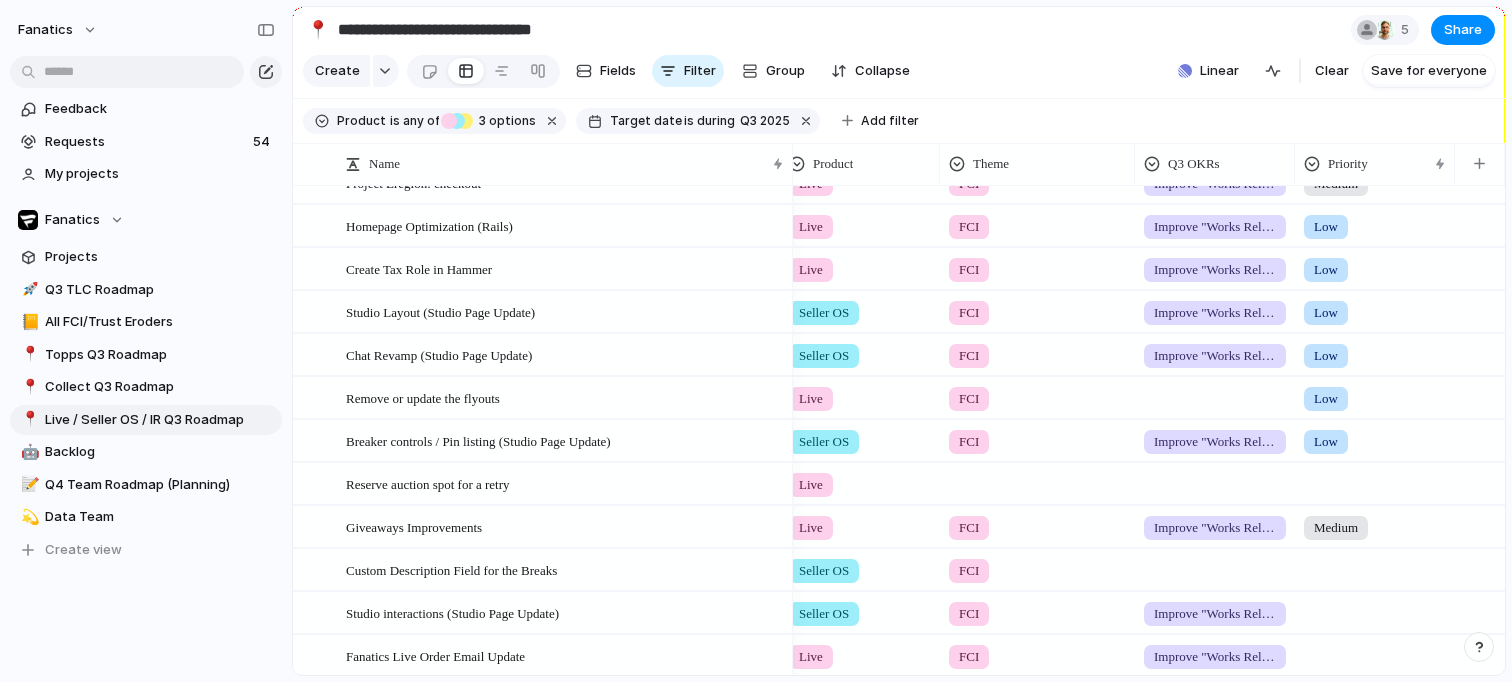 click at bounding box center [1375, 480] 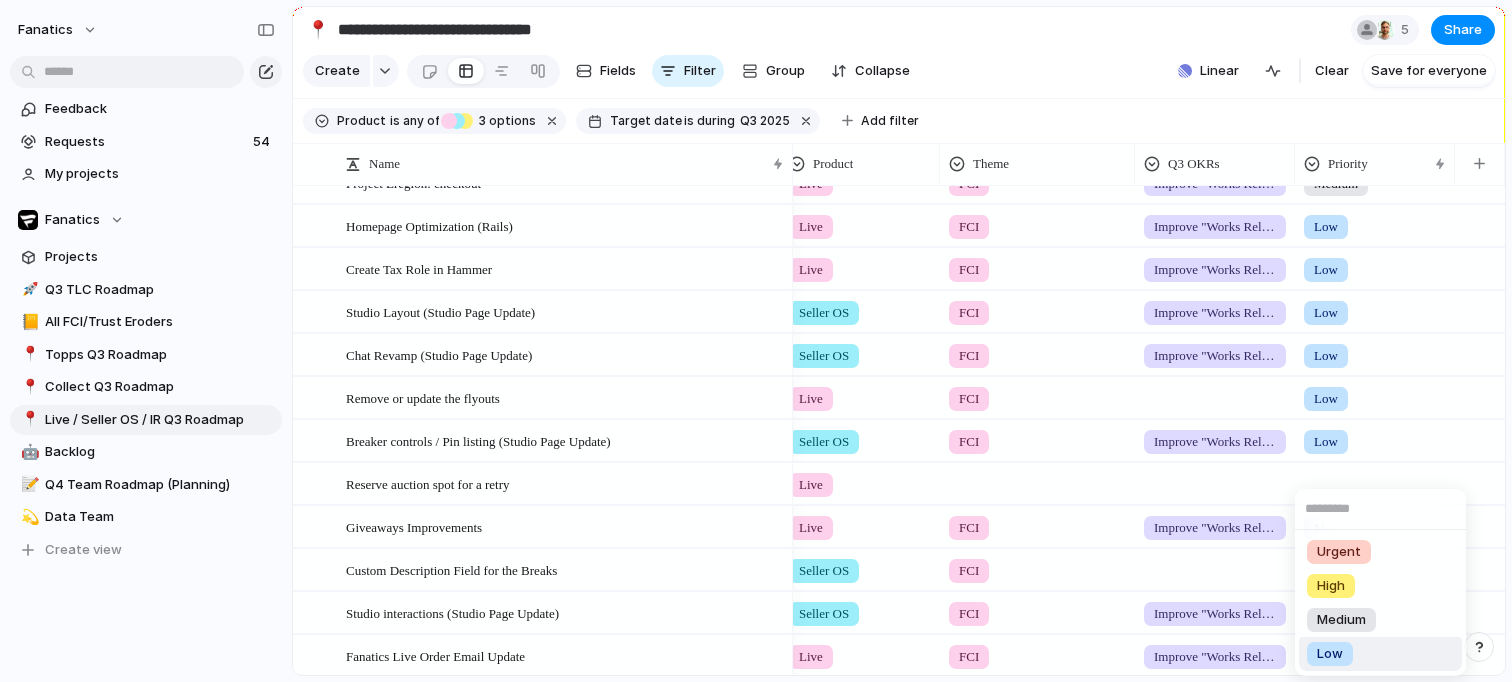 click on "Low" at bounding box center [1330, 654] 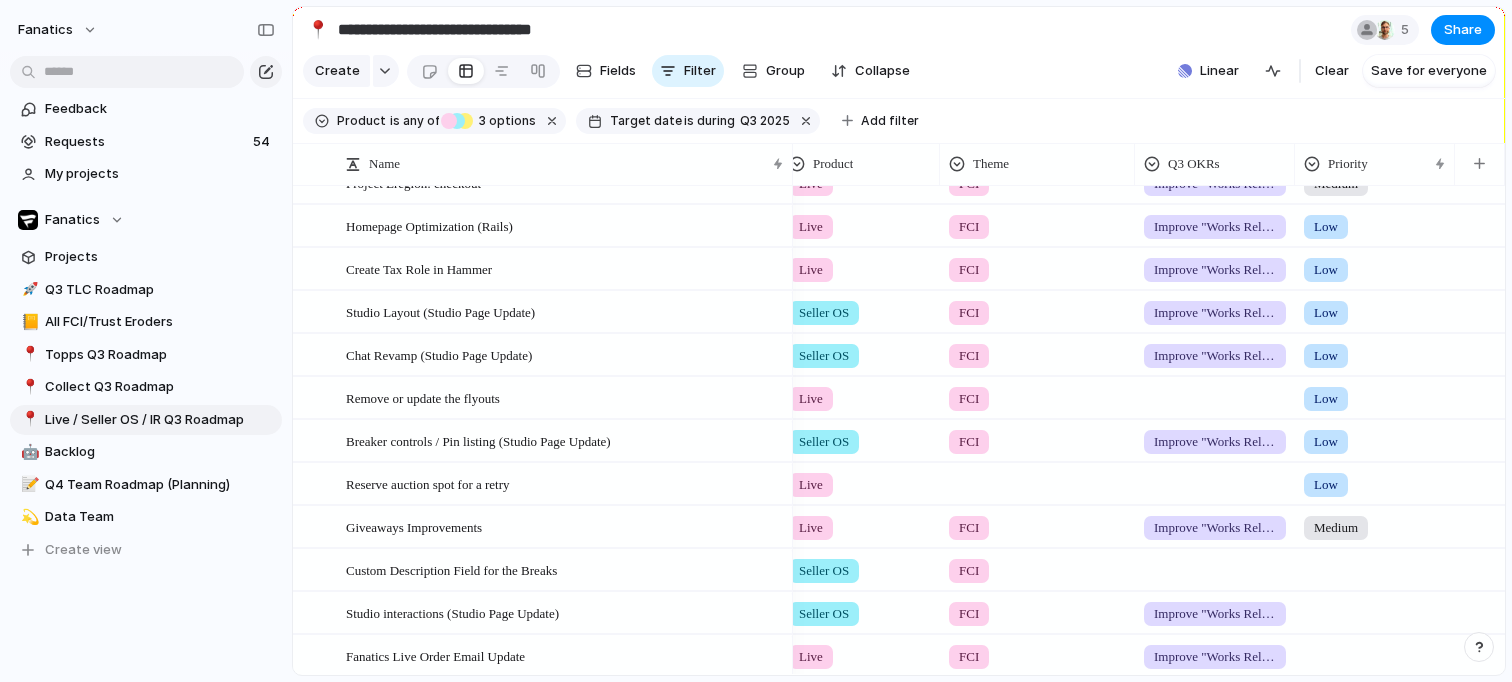 click on "Low" at bounding box center (1326, 485) 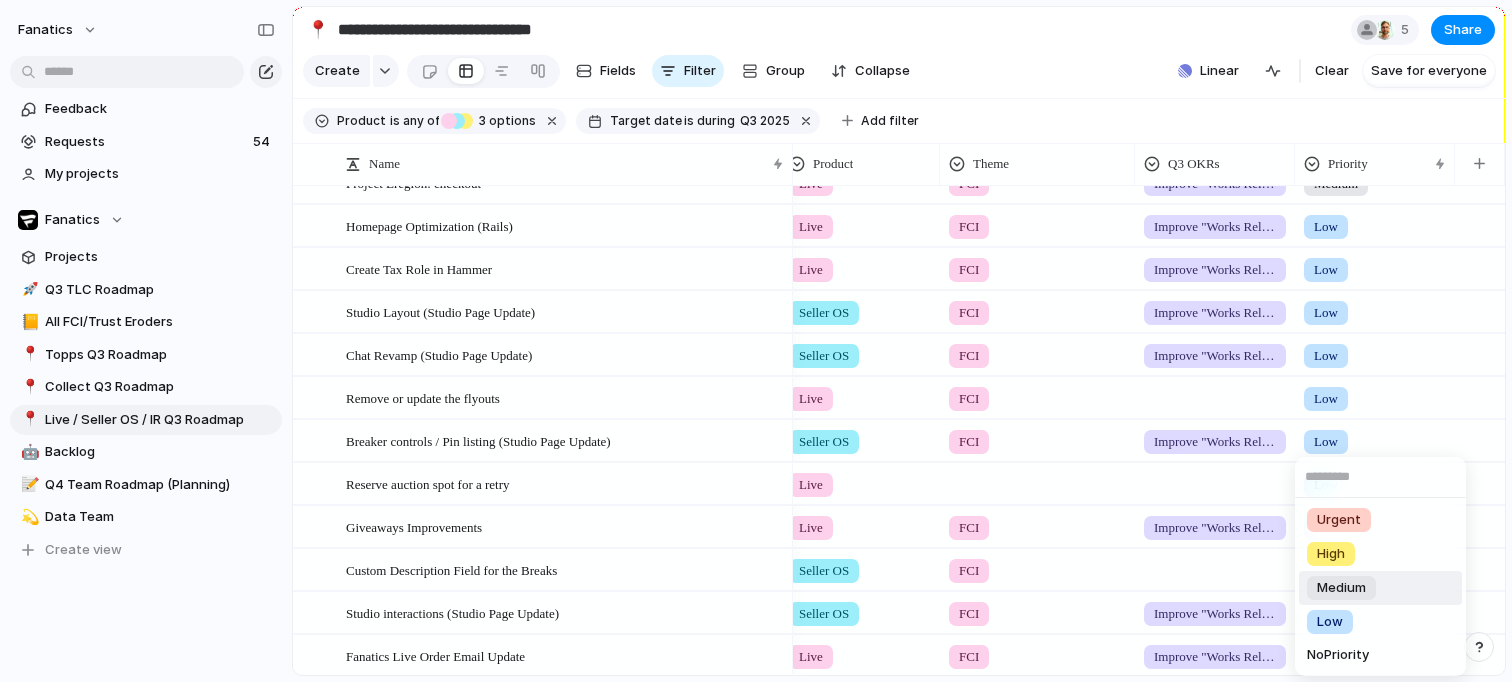 click on "Medium" at bounding box center [1341, 588] 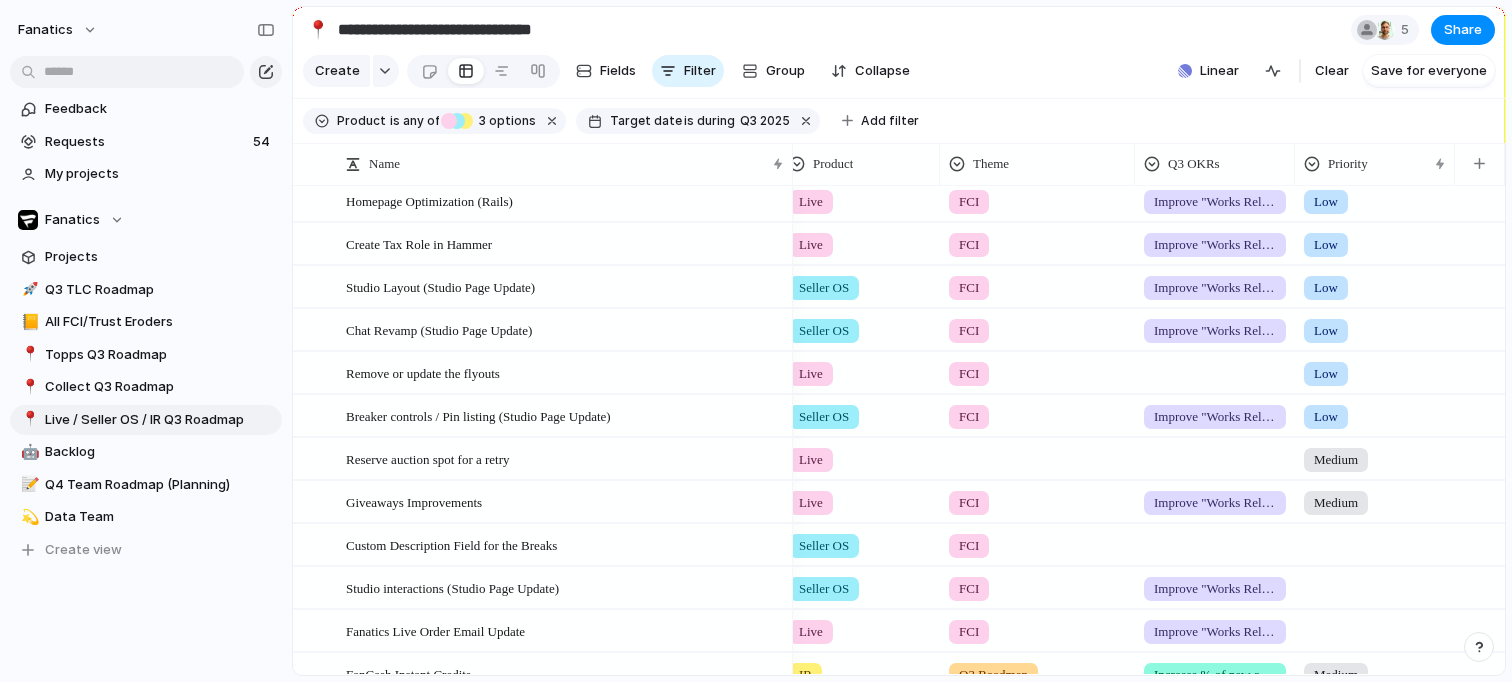 click on "Medium" at bounding box center (1336, 503) 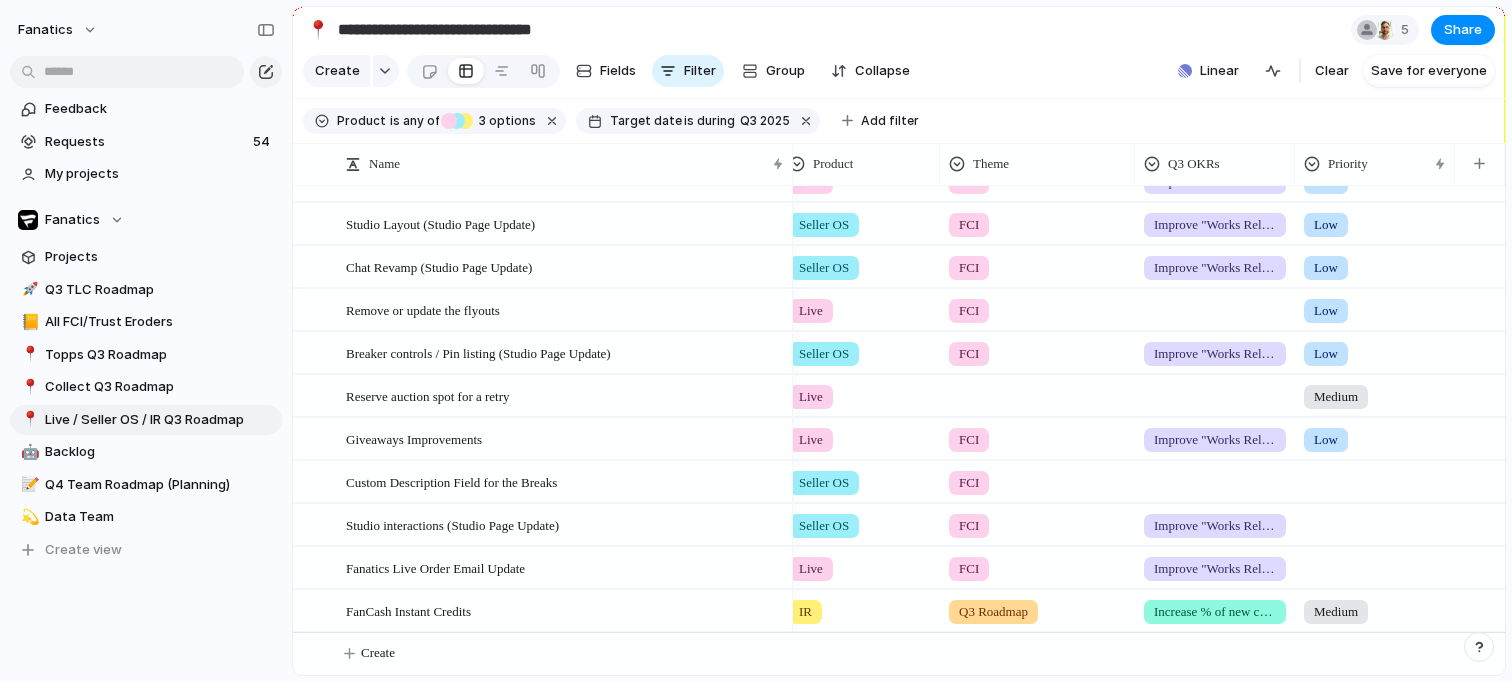 click at bounding box center [1375, 478] 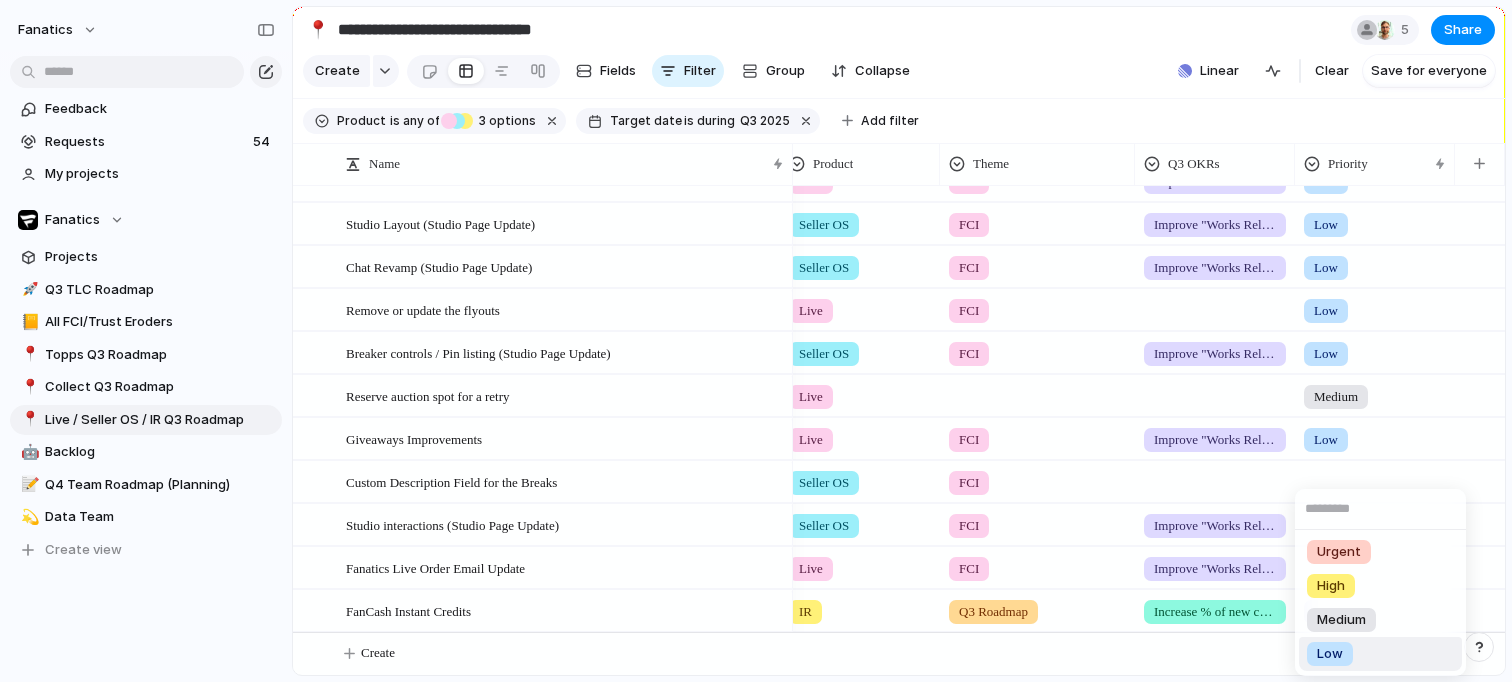click on "Low" at bounding box center [1330, 654] 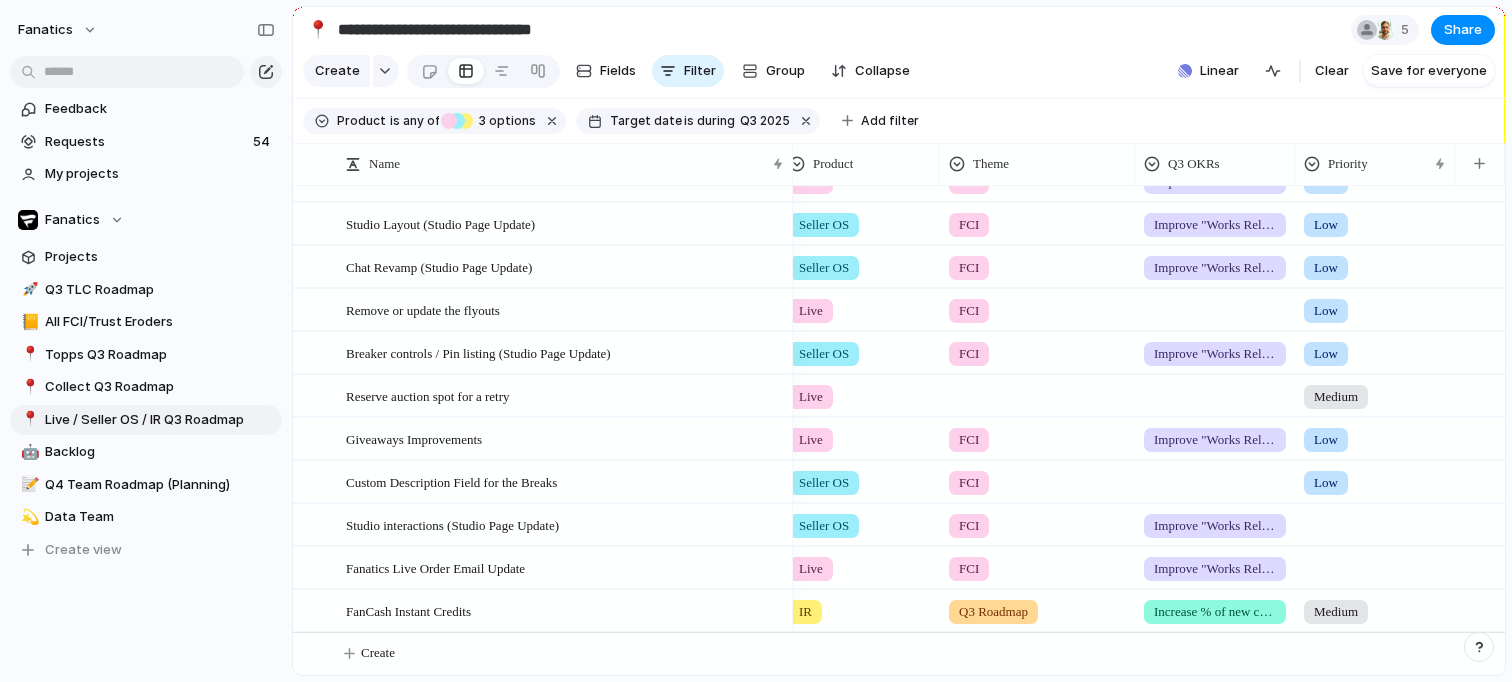 click at bounding box center [1375, 521] 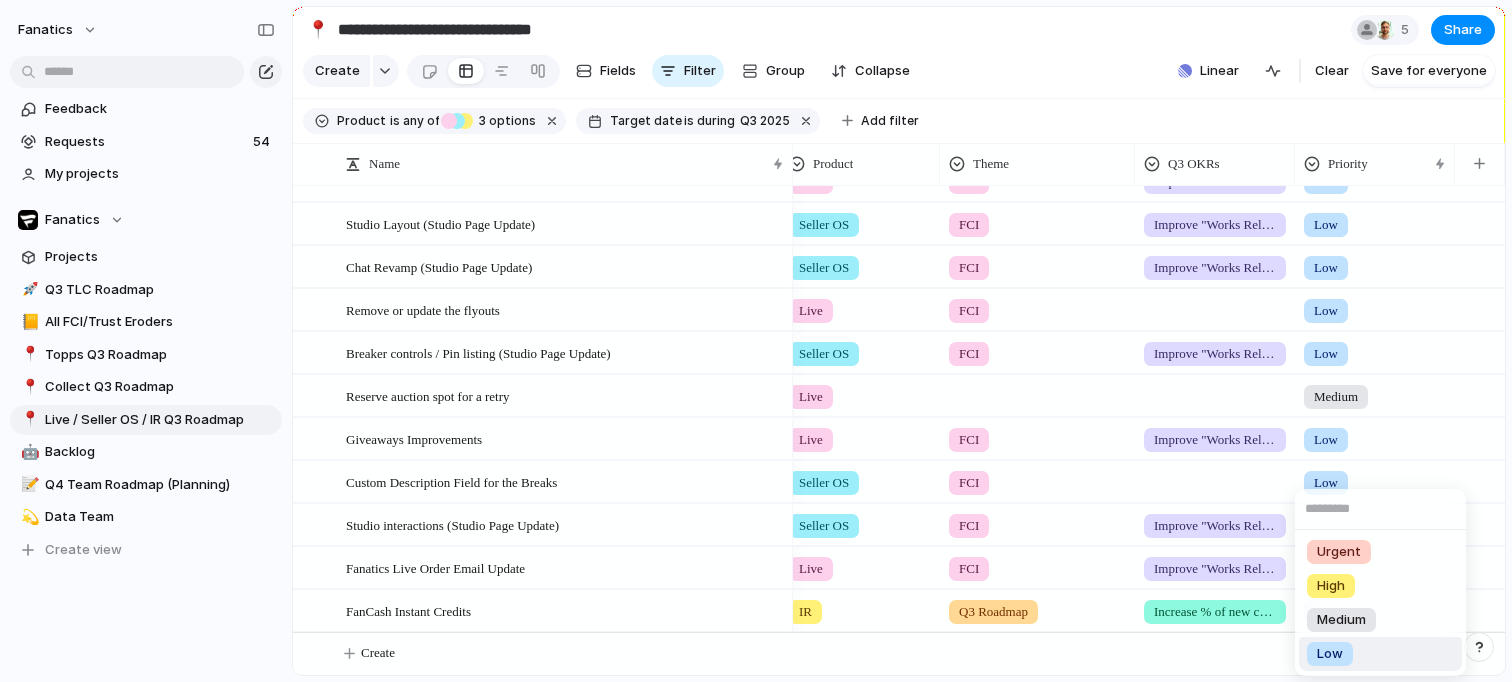 click on "Low" at bounding box center (1330, 654) 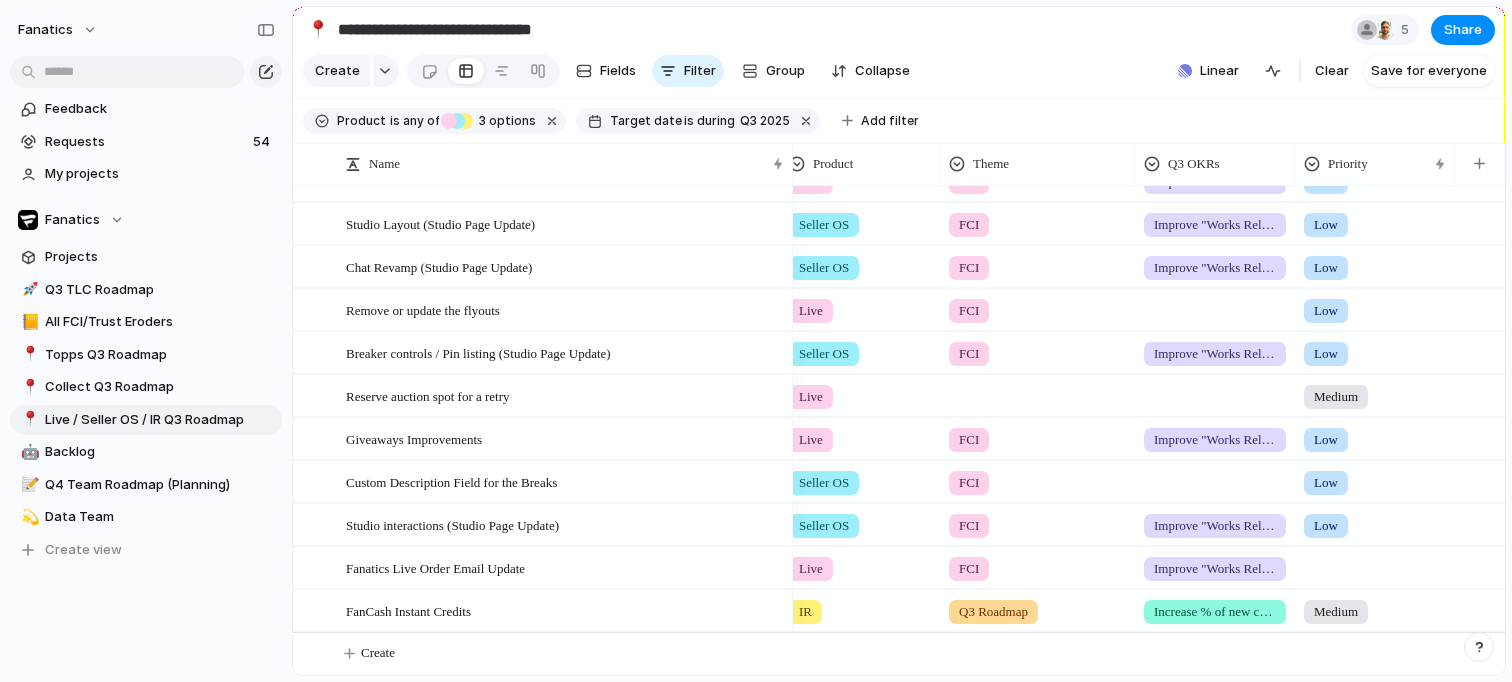 click at bounding box center (1375, 564) 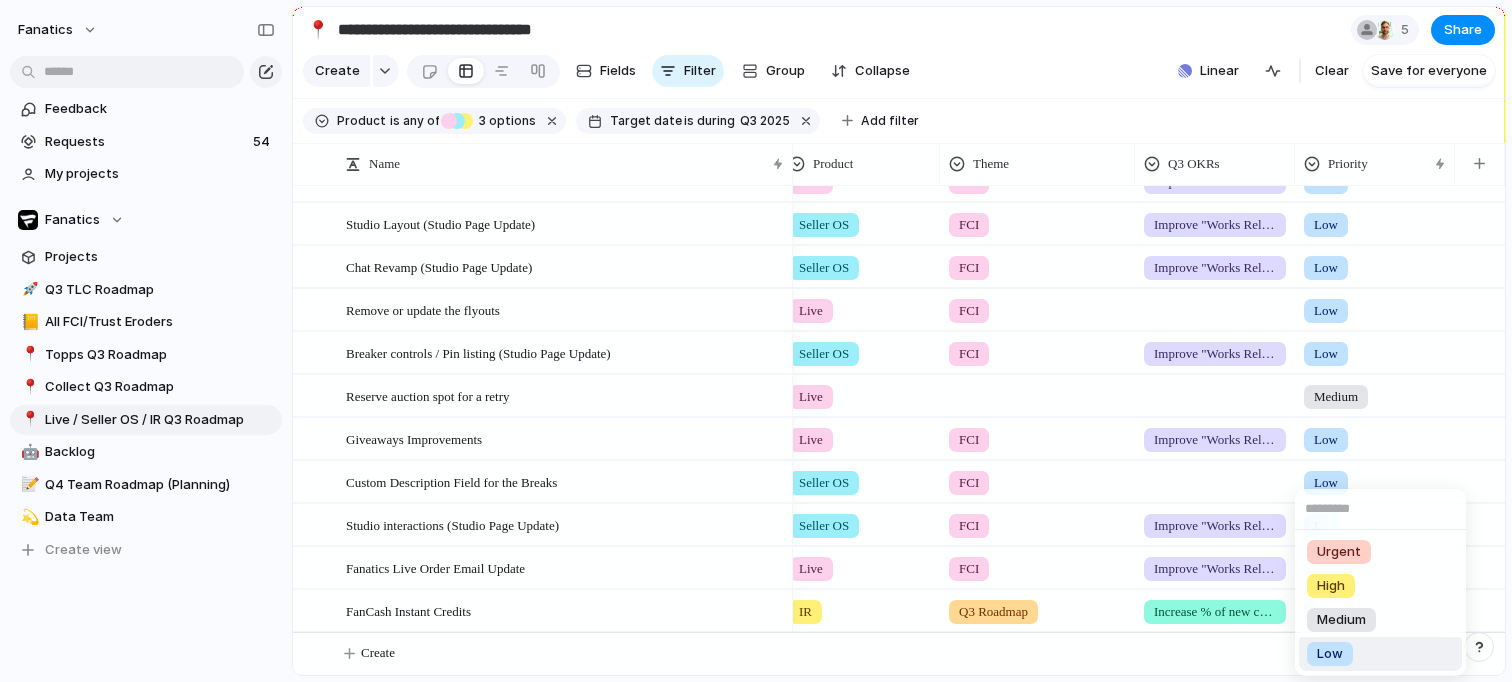 click on "Low" at bounding box center [1330, 654] 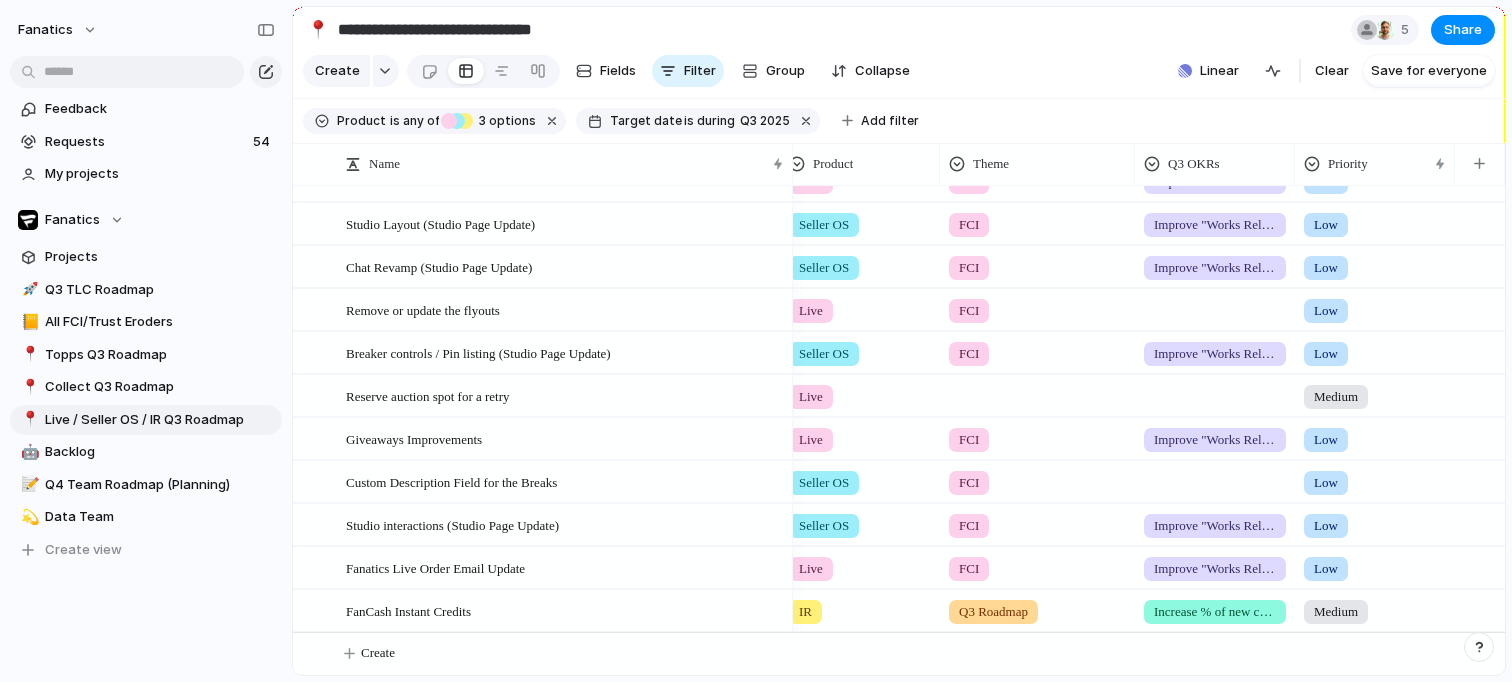 click on "Medium" at bounding box center [1336, 612] 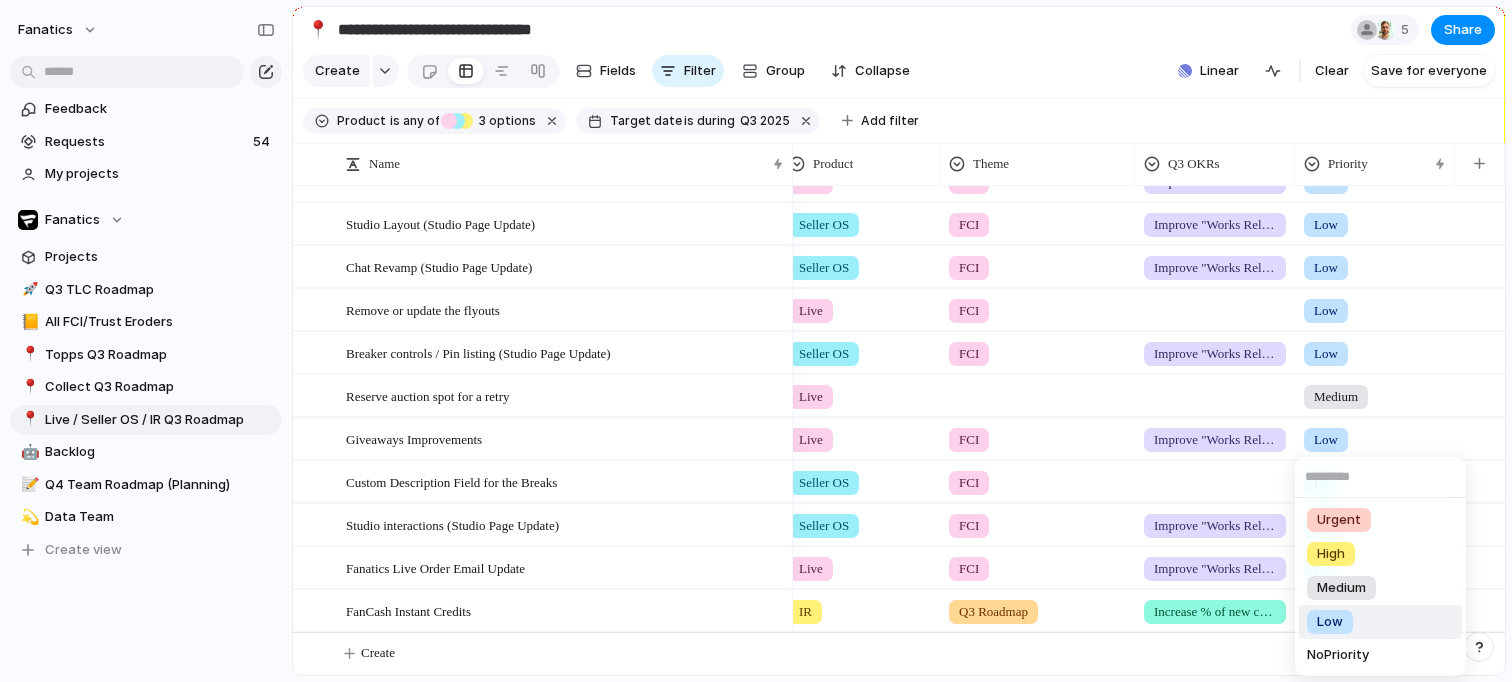 click on "Low" at bounding box center [1330, 622] 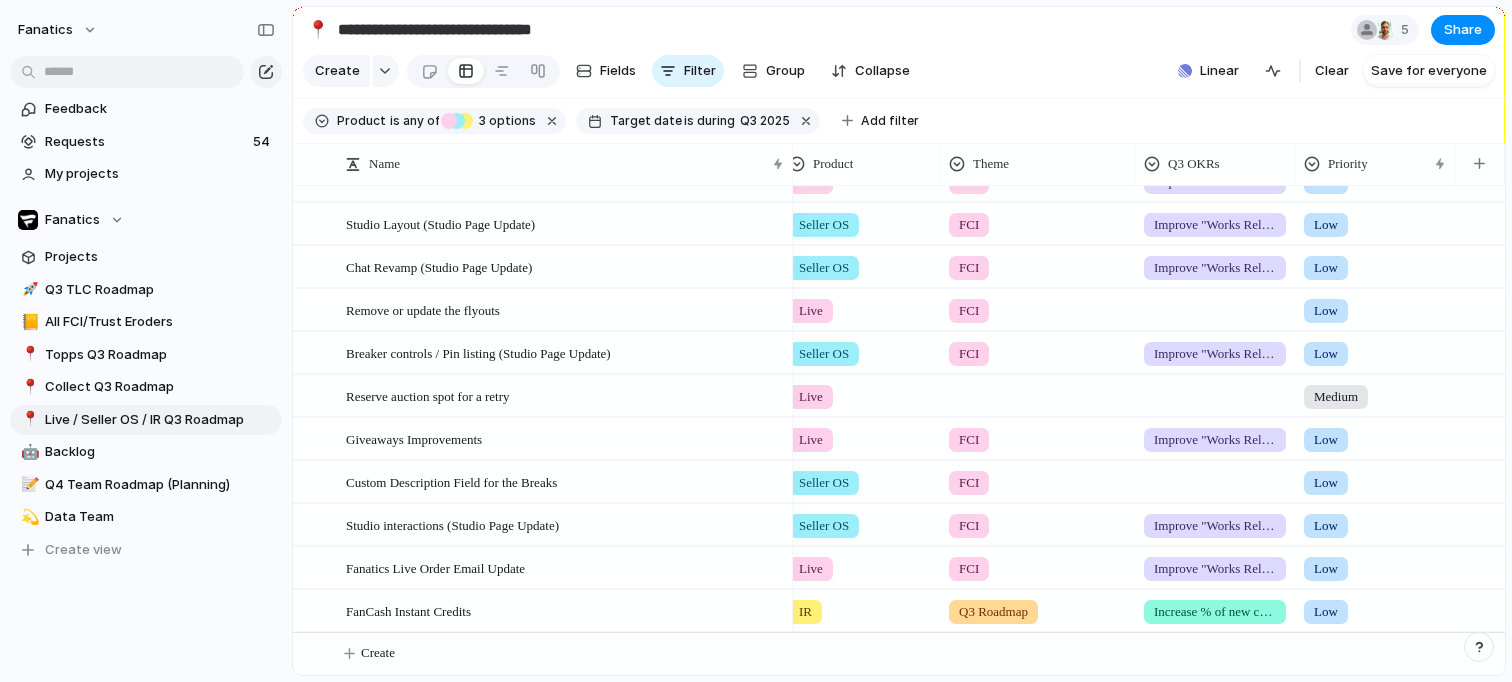 scroll, scrollTop: 799, scrollLeft: 0, axis: vertical 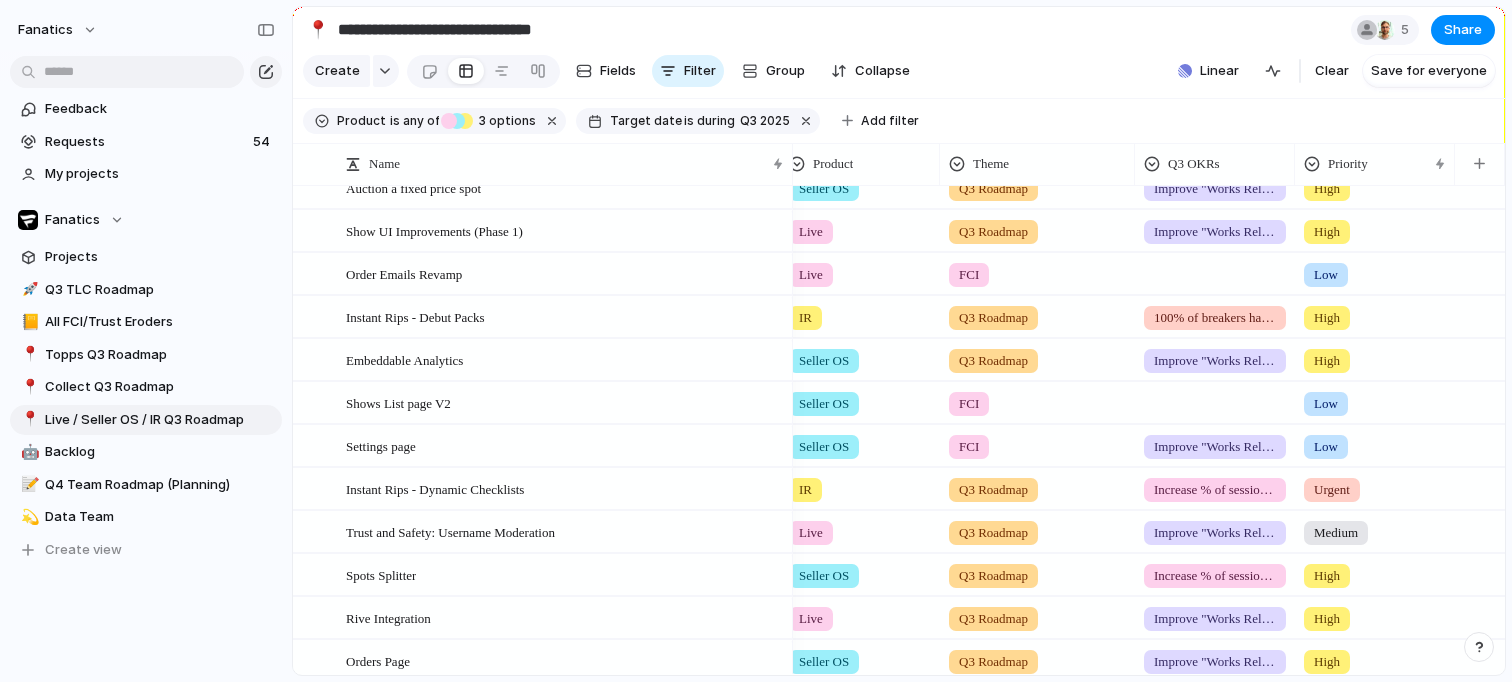 click on "High" at bounding box center [1327, 361] 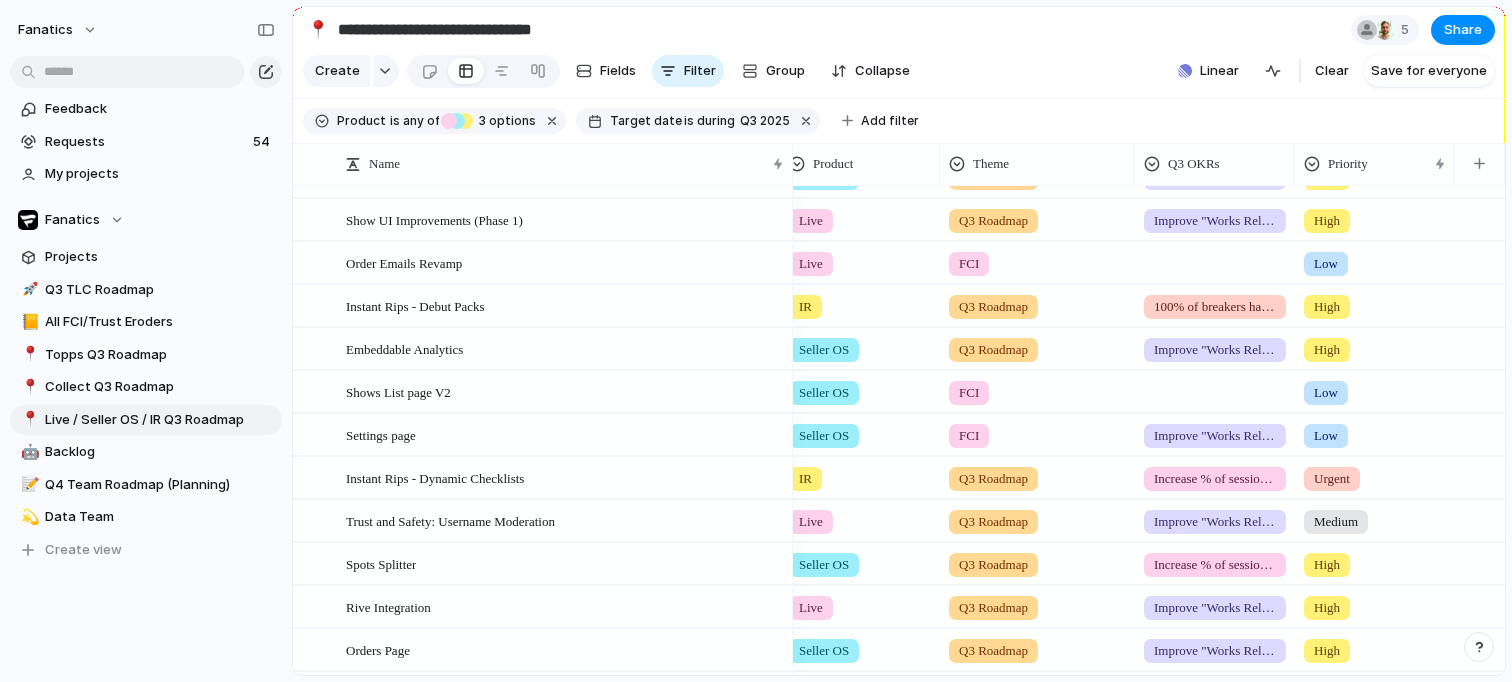 click on "Low" at bounding box center [1326, 393] 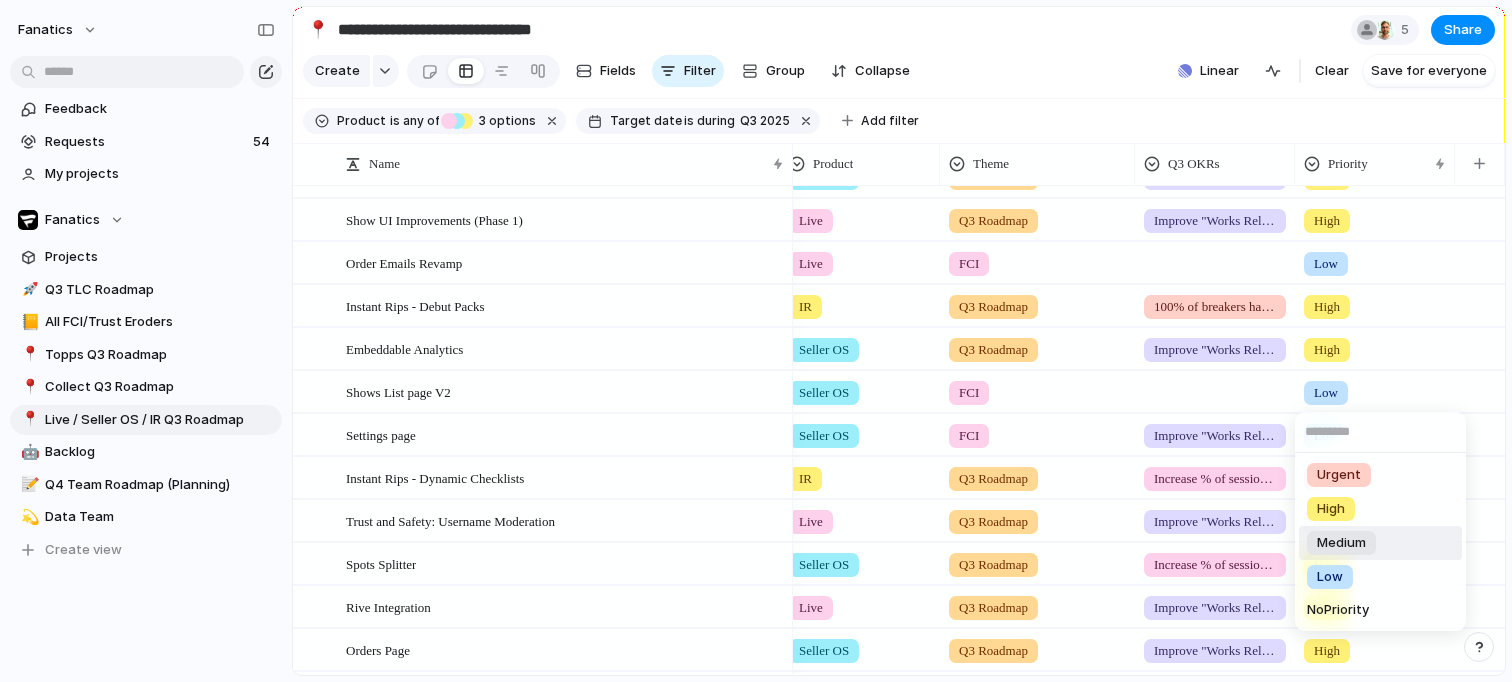 click on "Medium" at bounding box center (1341, 543) 